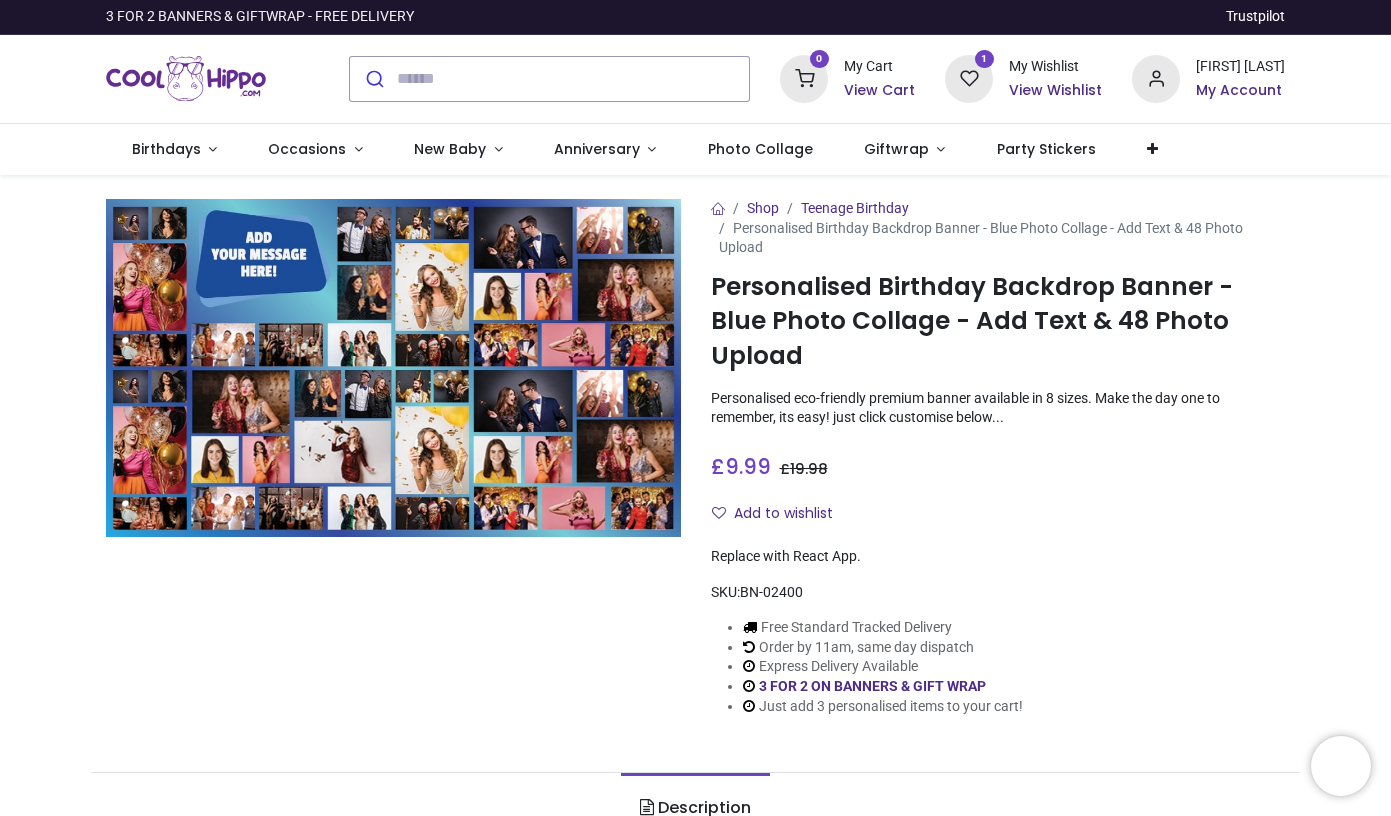 scroll, scrollTop: 0, scrollLeft: 0, axis: both 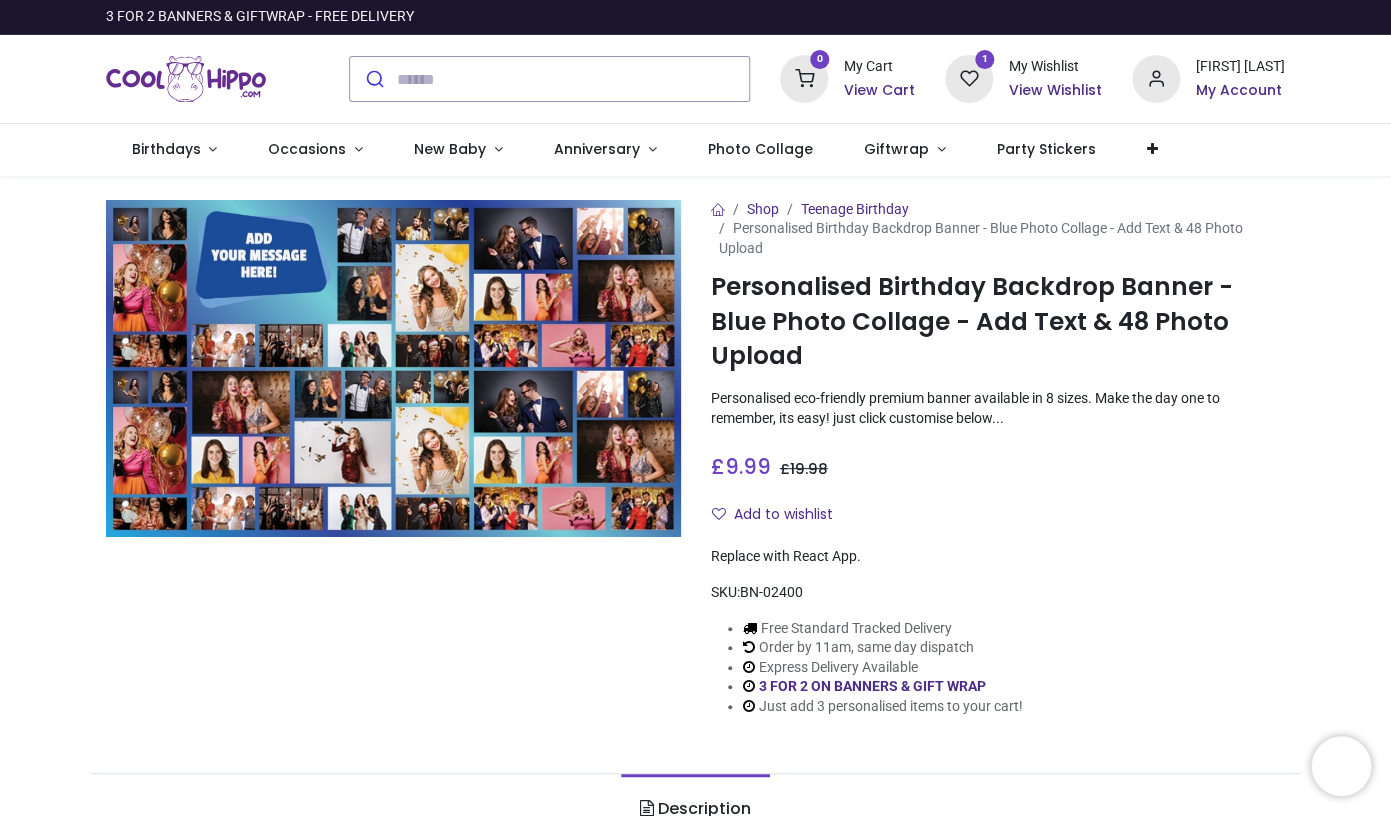 type on "**********" 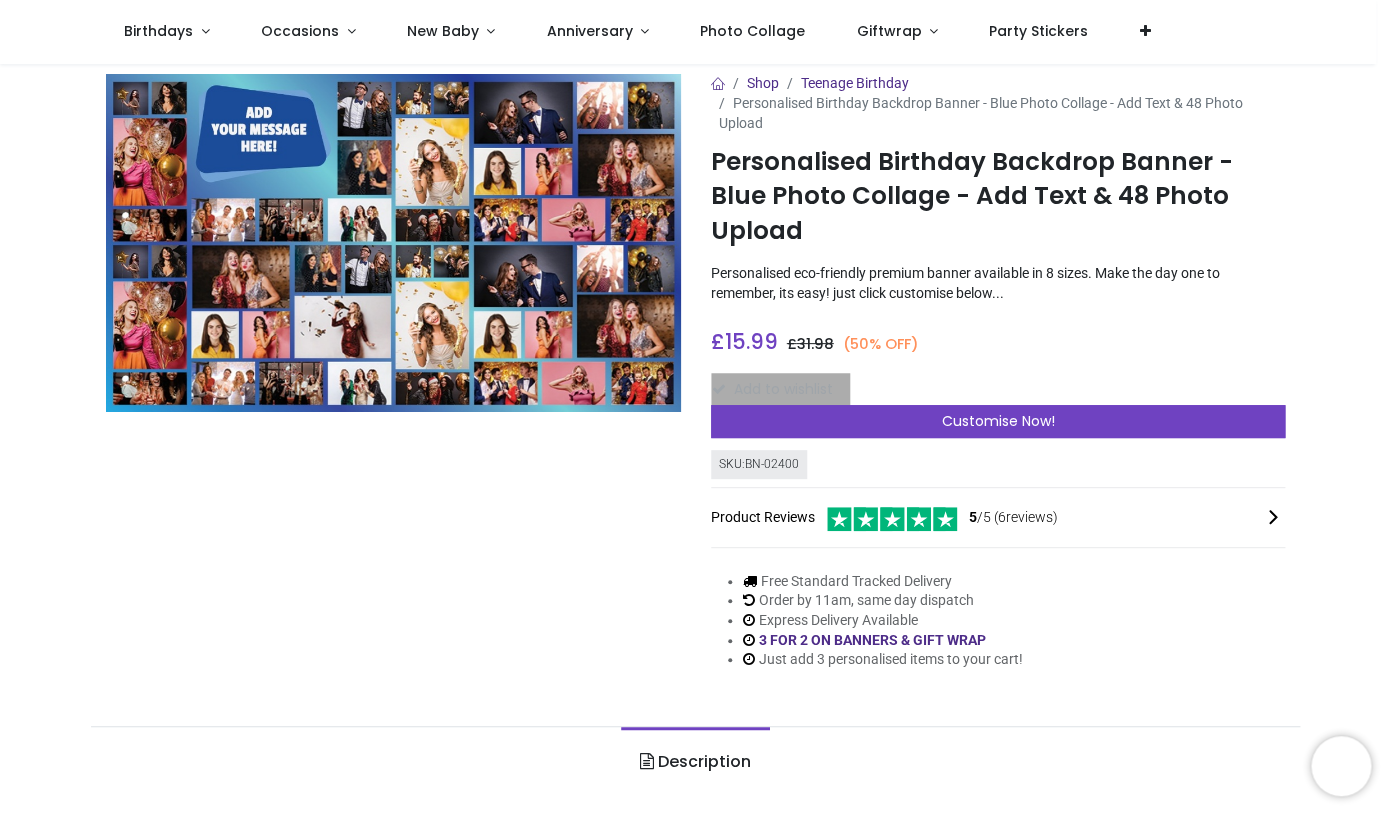 scroll, scrollTop: 13, scrollLeft: 0, axis: vertical 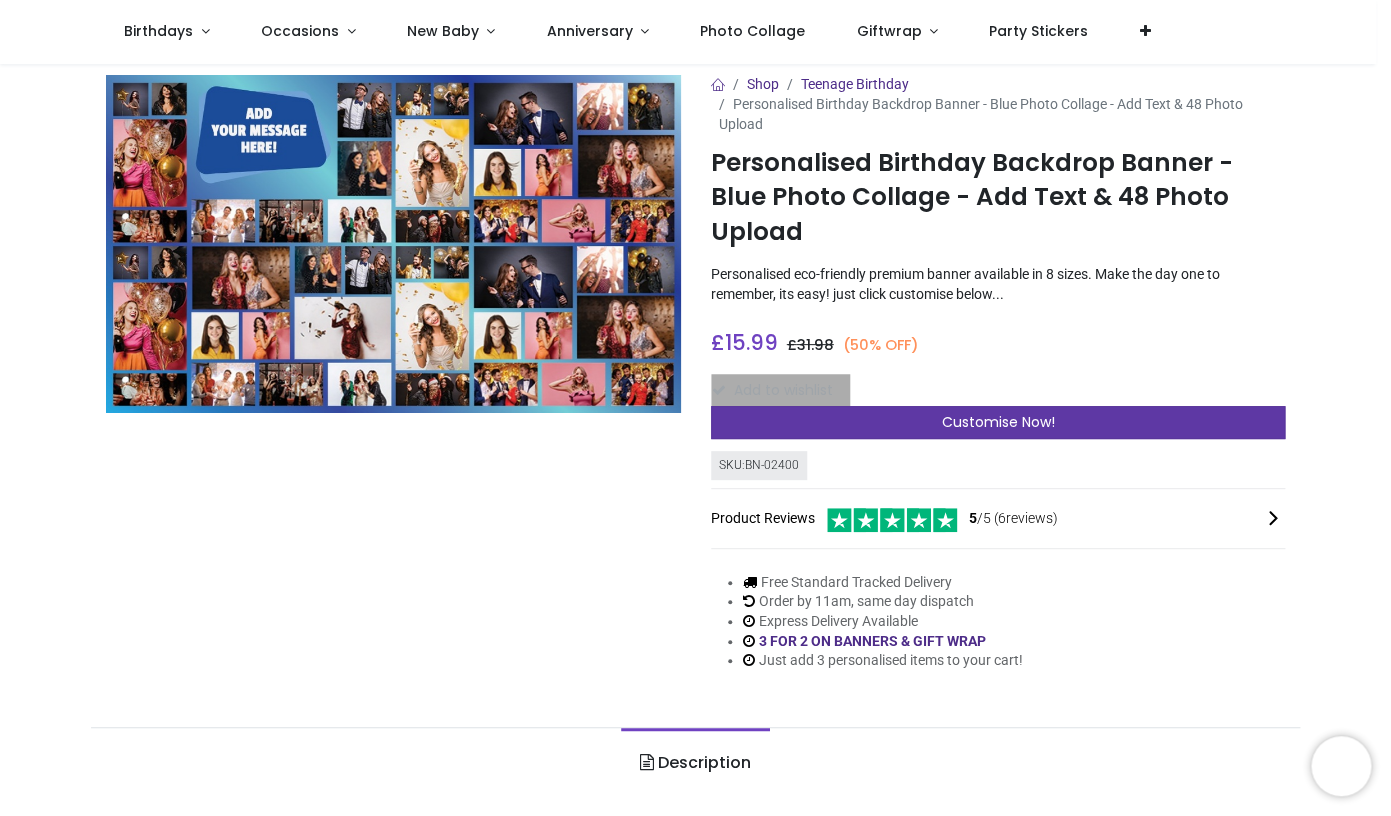 click on "Customise Now!" at bounding box center (997, 422) 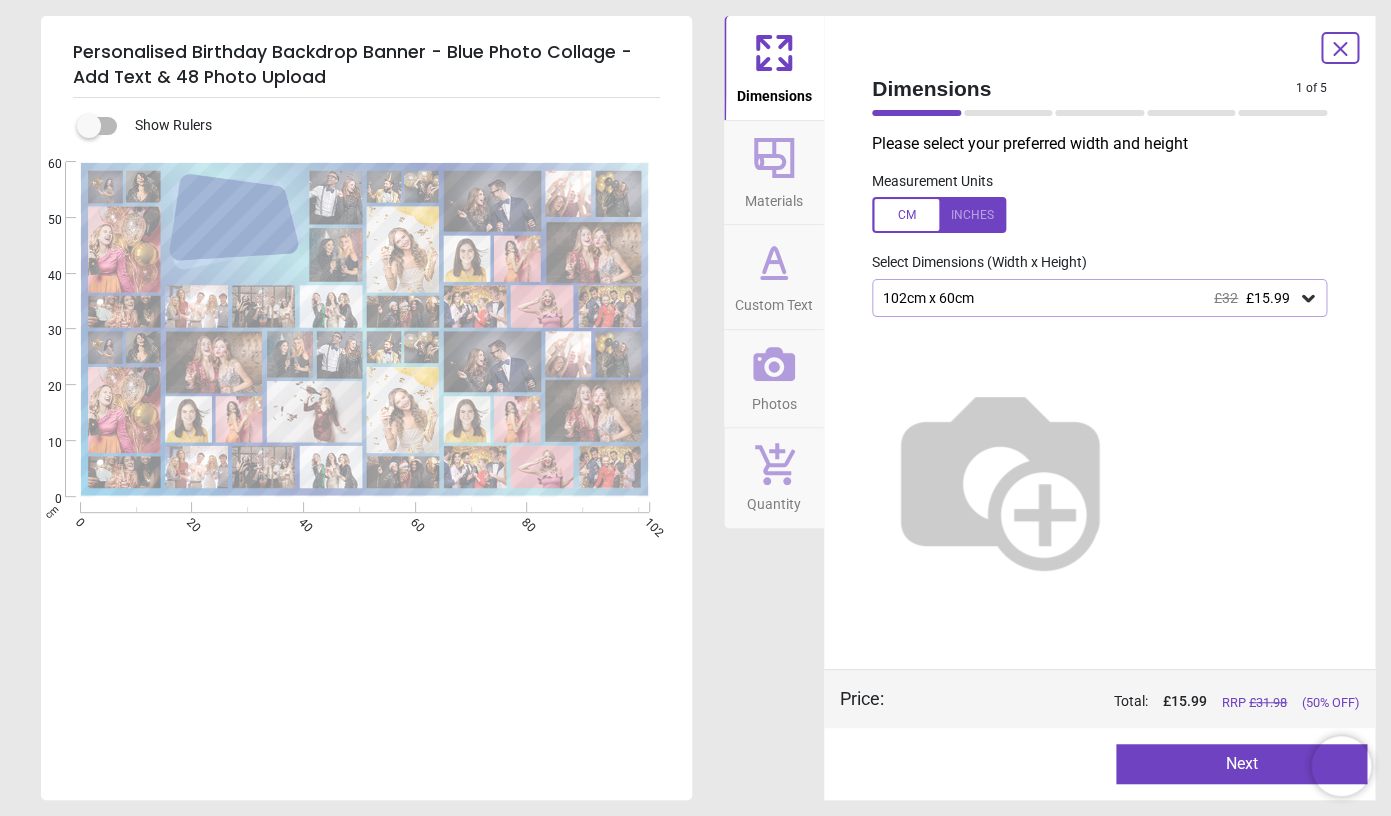 click on "Next" at bounding box center [1242, 764] 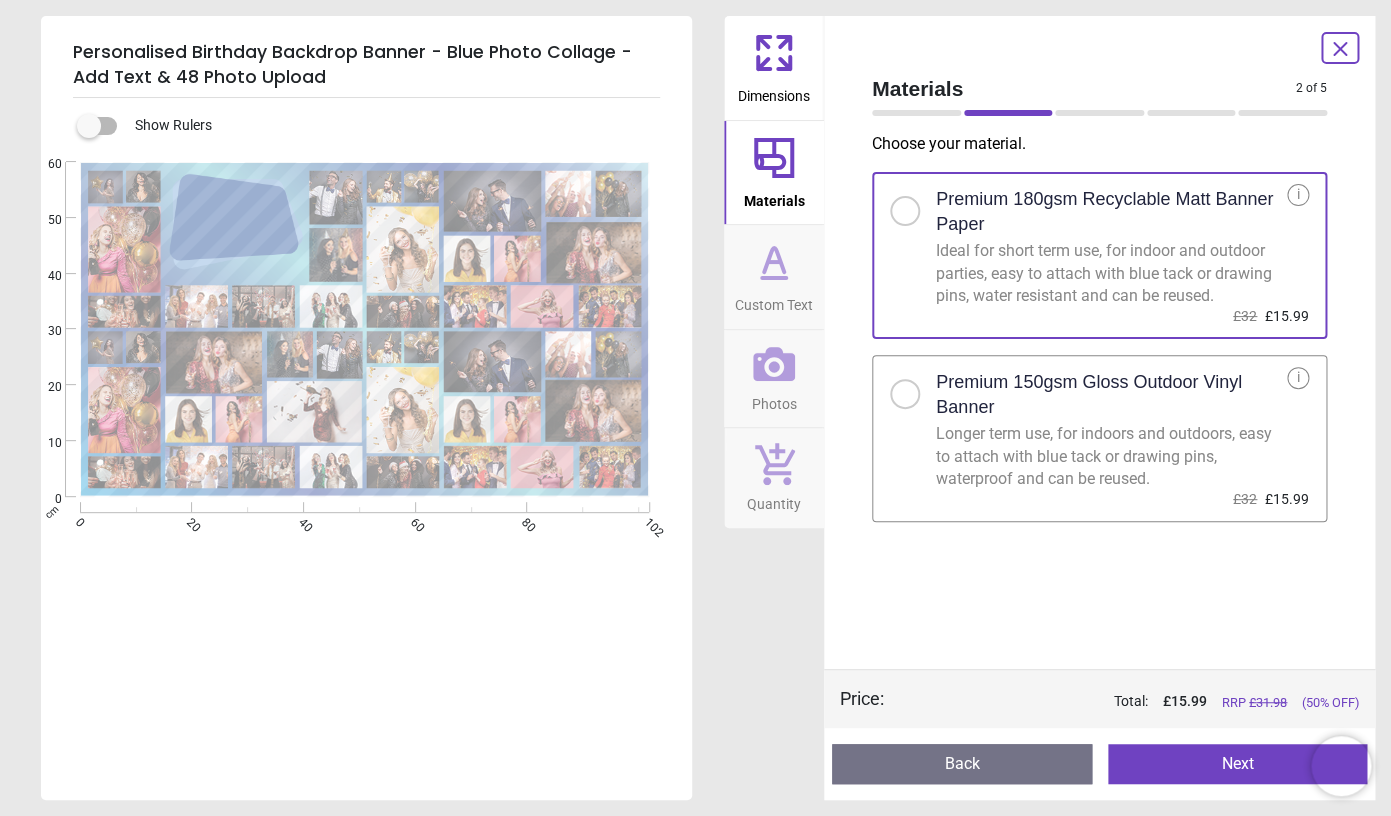 click on "Next" at bounding box center [1238, 764] 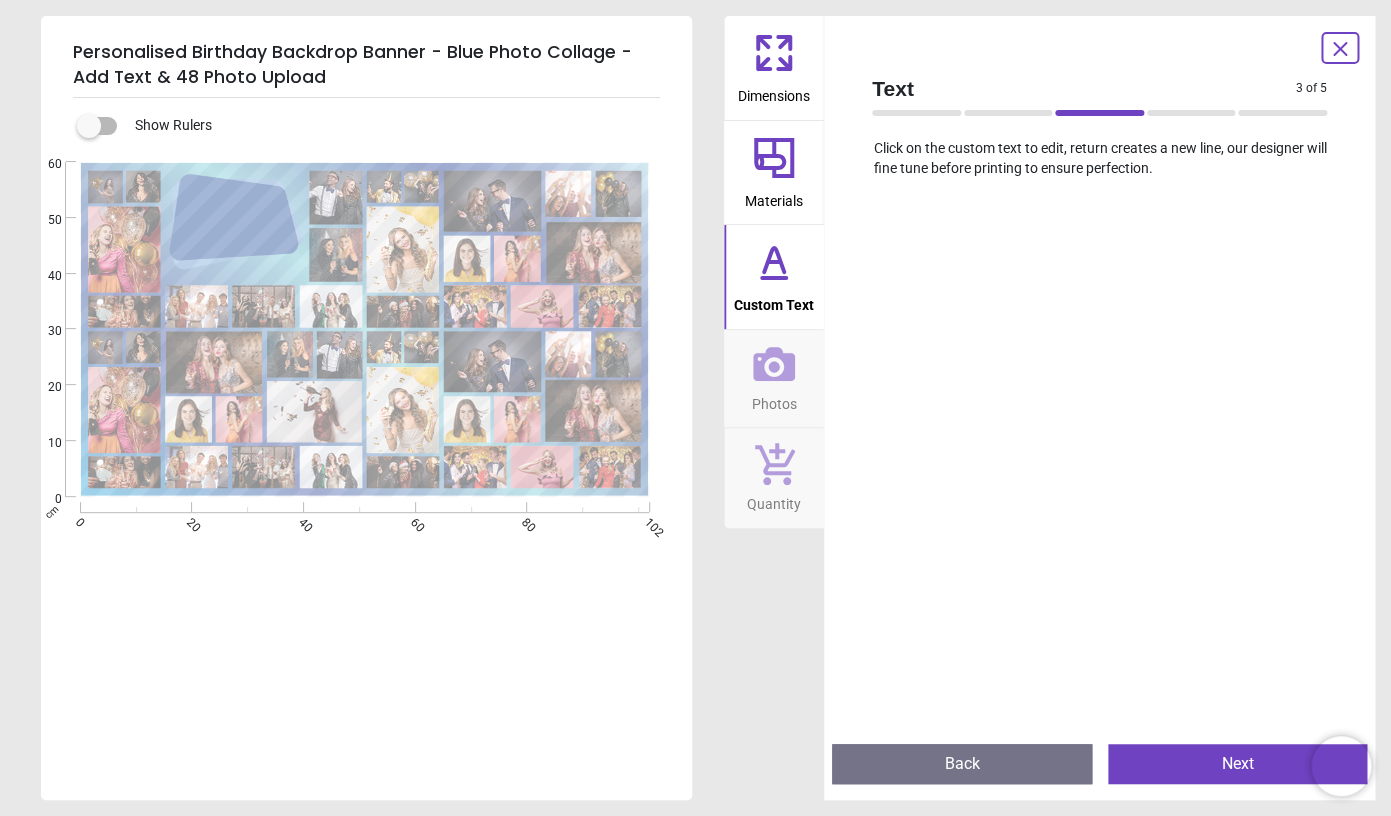 scroll, scrollTop: 0, scrollLeft: 0, axis: both 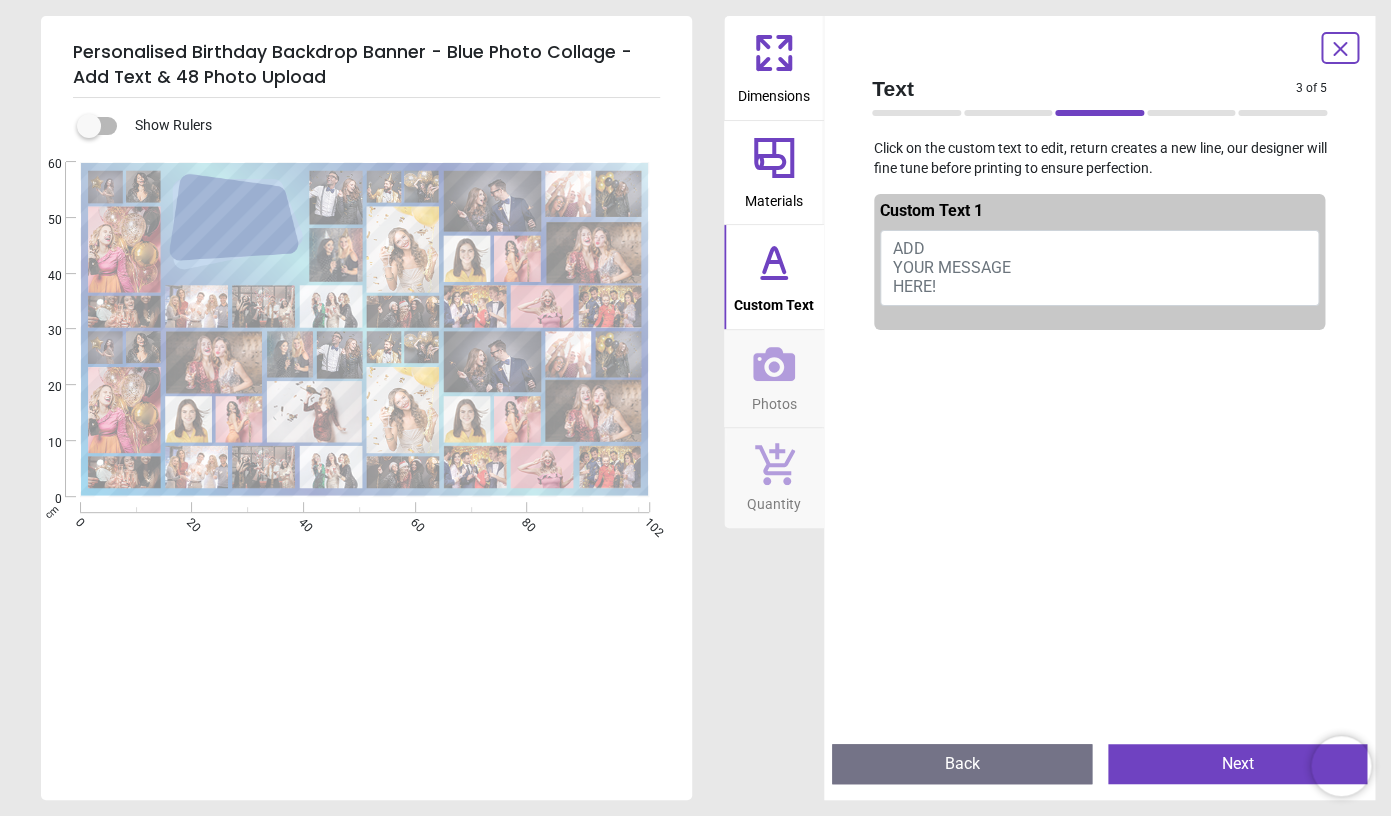 click 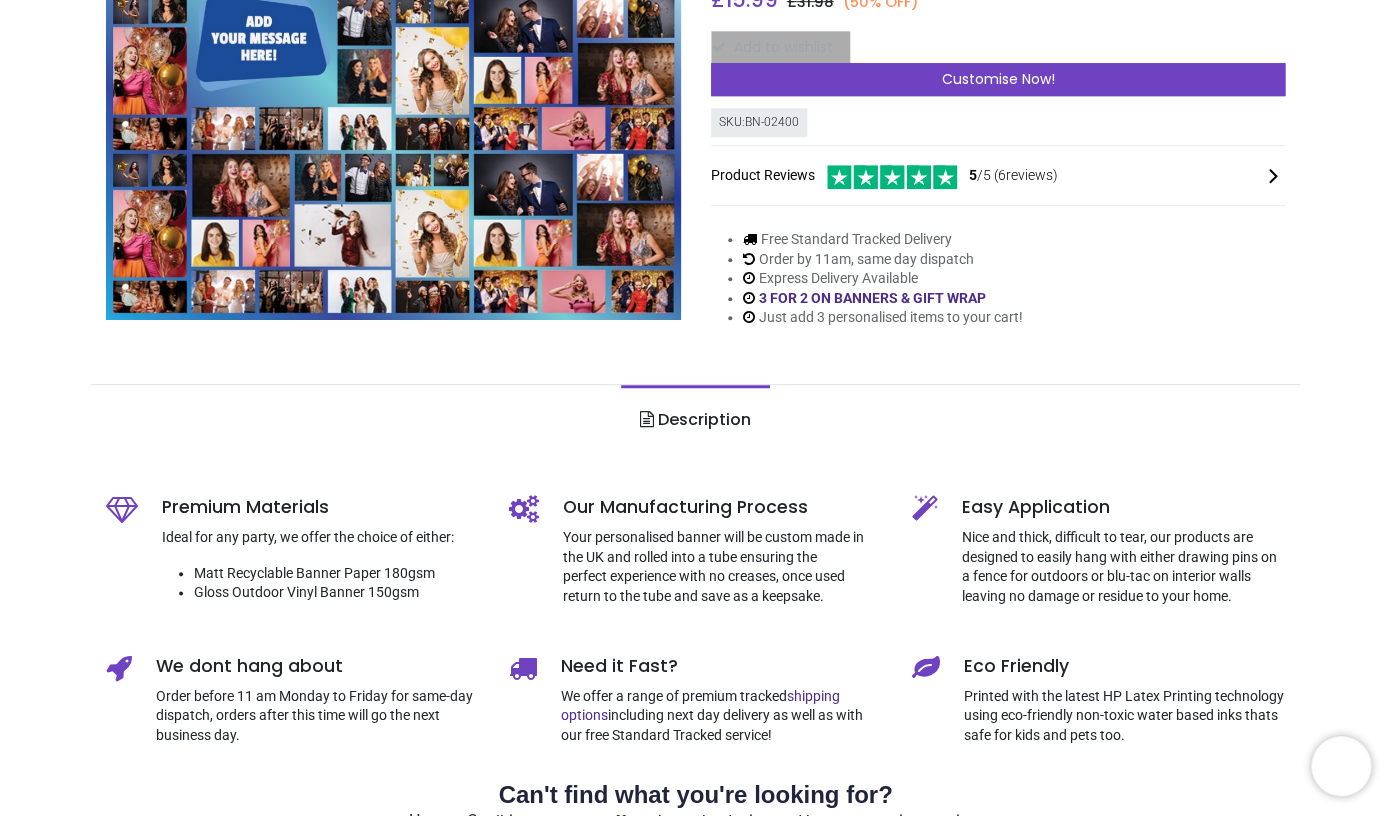 scroll, scrollTop: 0, scrollLeft: 0, axis: both 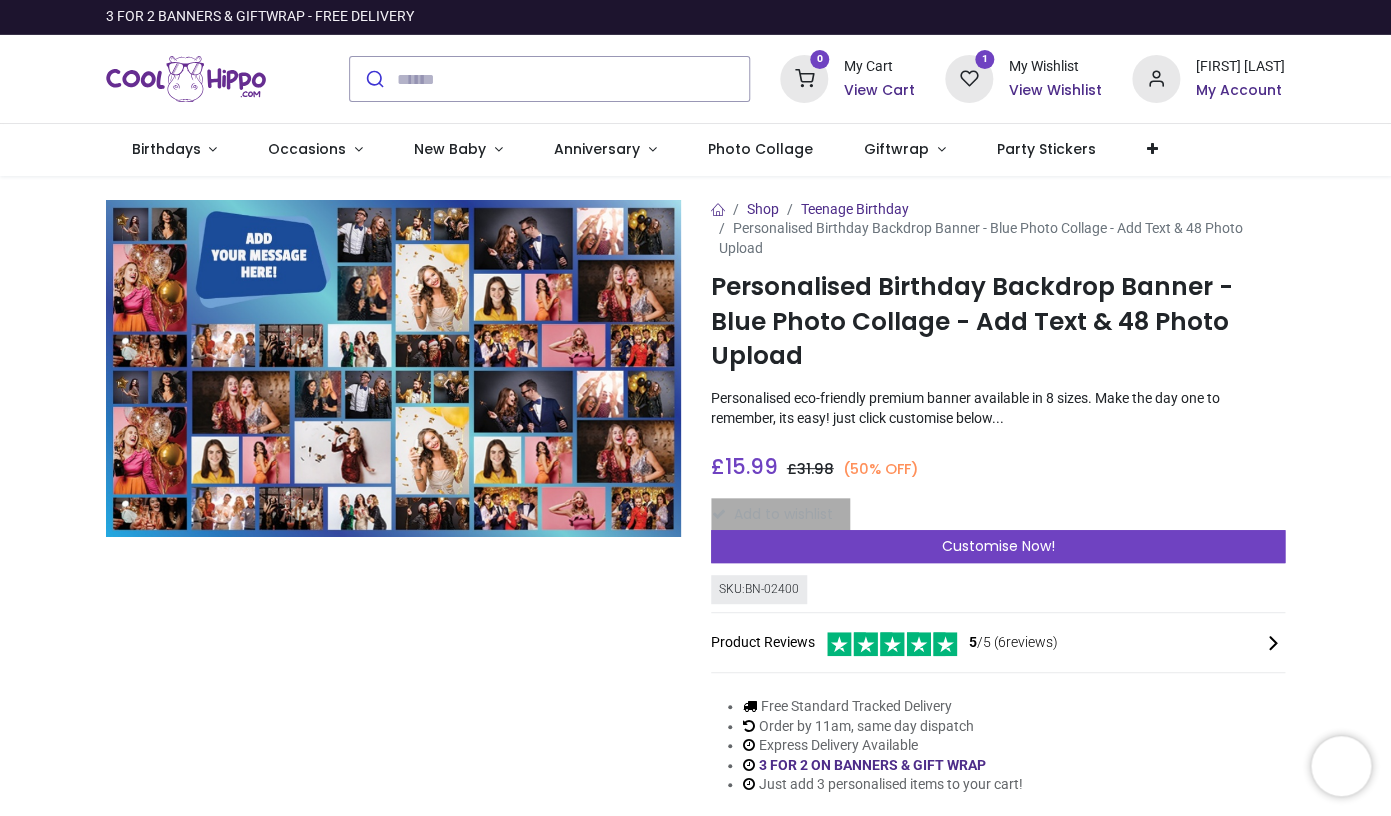 click on "1" at bounding box center (984, 59) 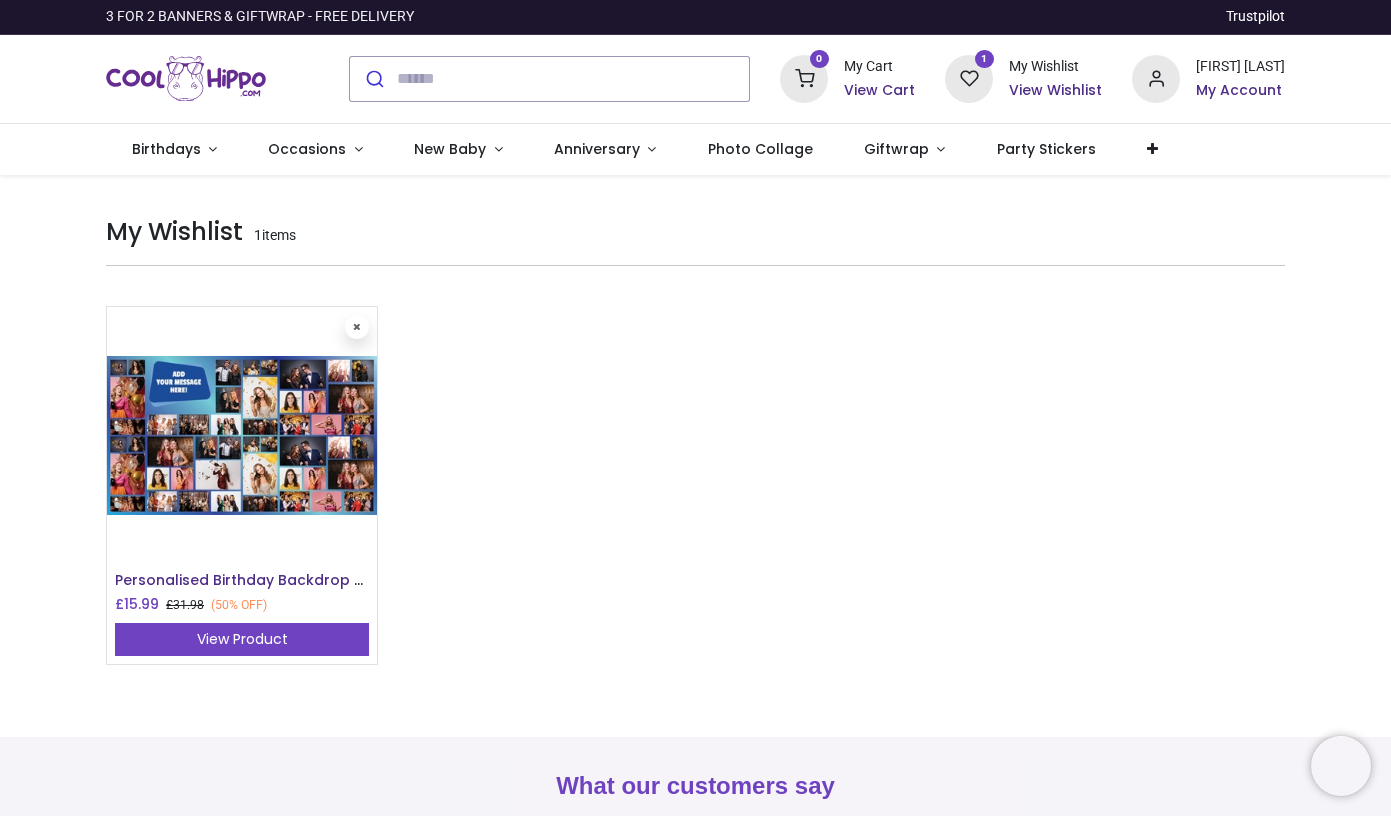 scroll, scrollTop: 0, scrollLeft: 0, axis: both 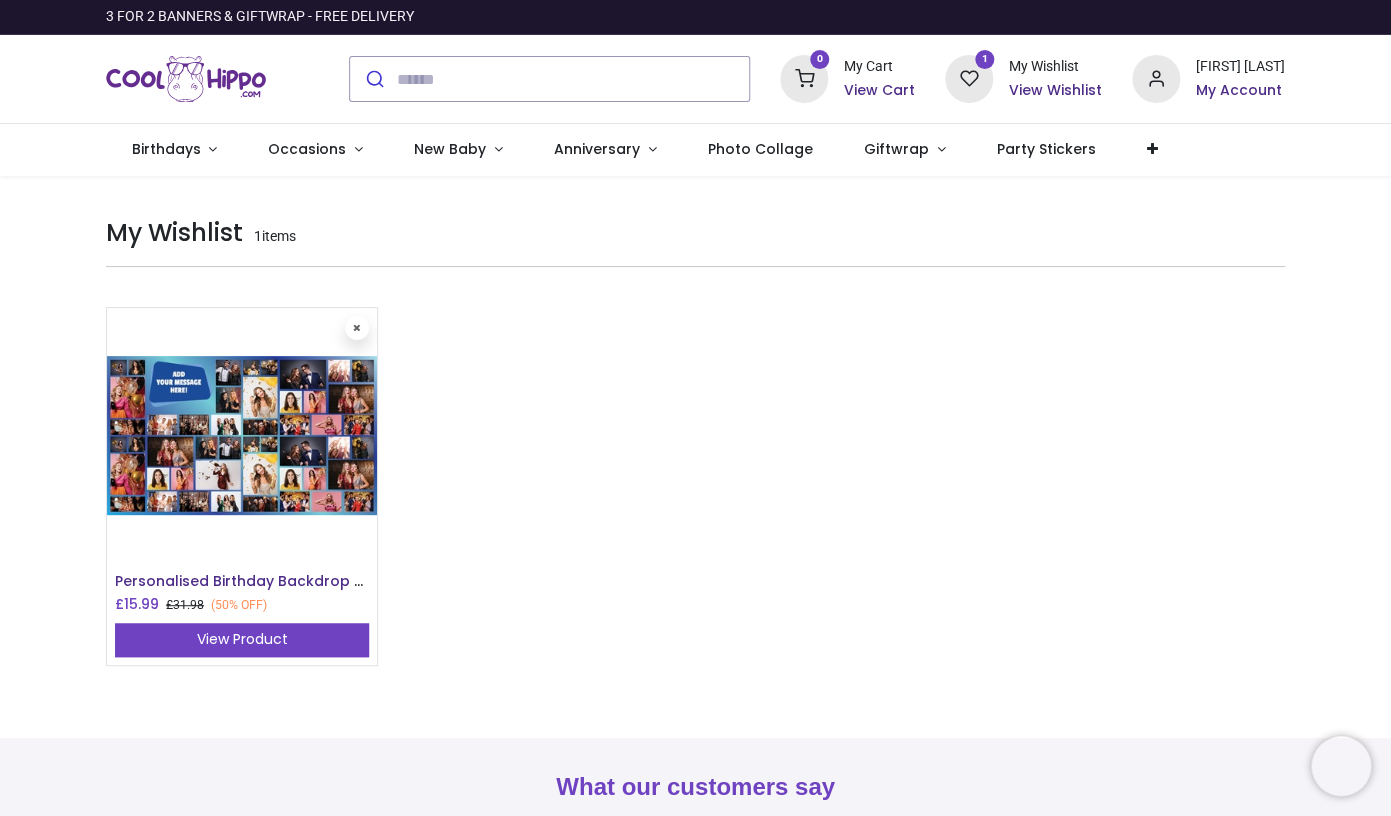 type on "**********" 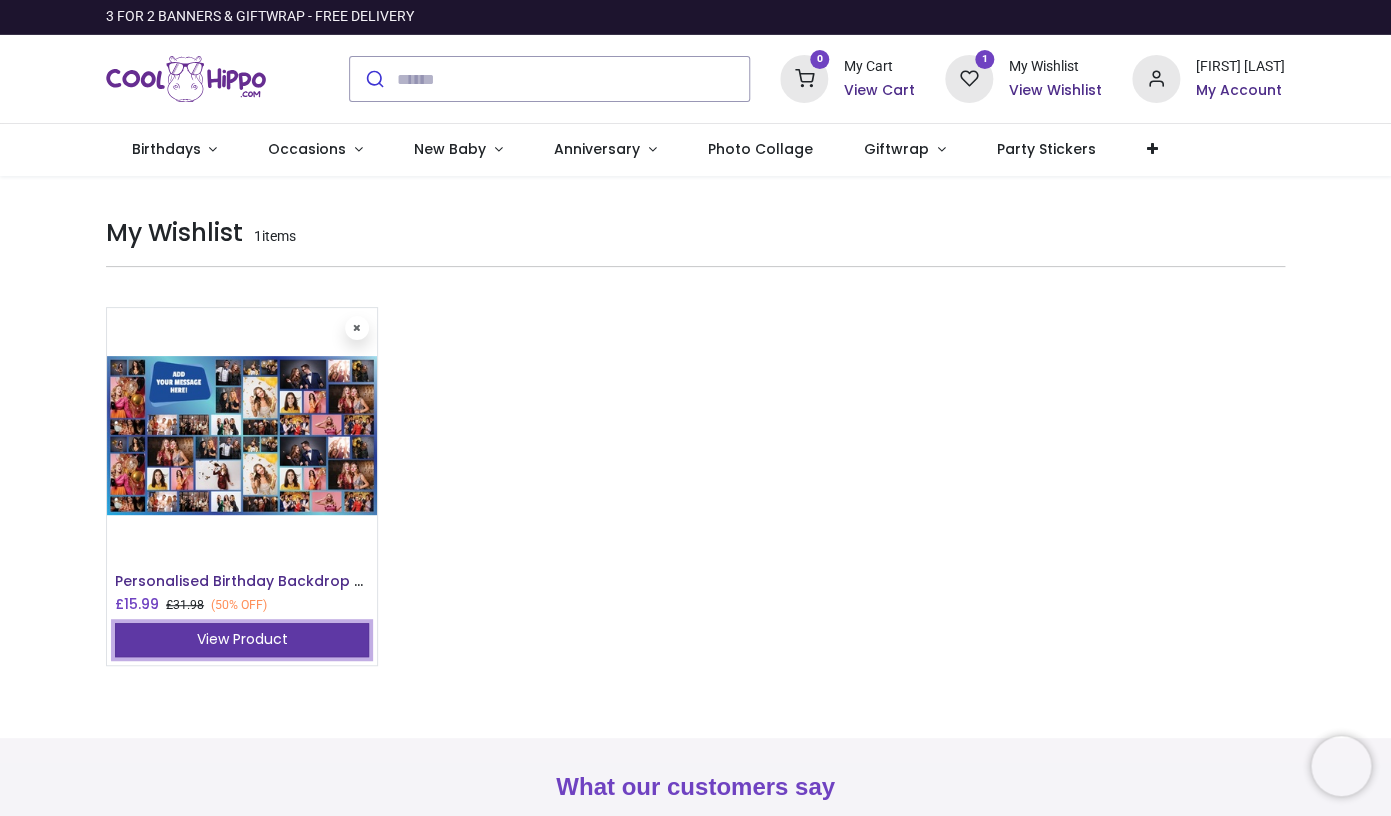 click on "View Product" at bounding box center (242, 640) 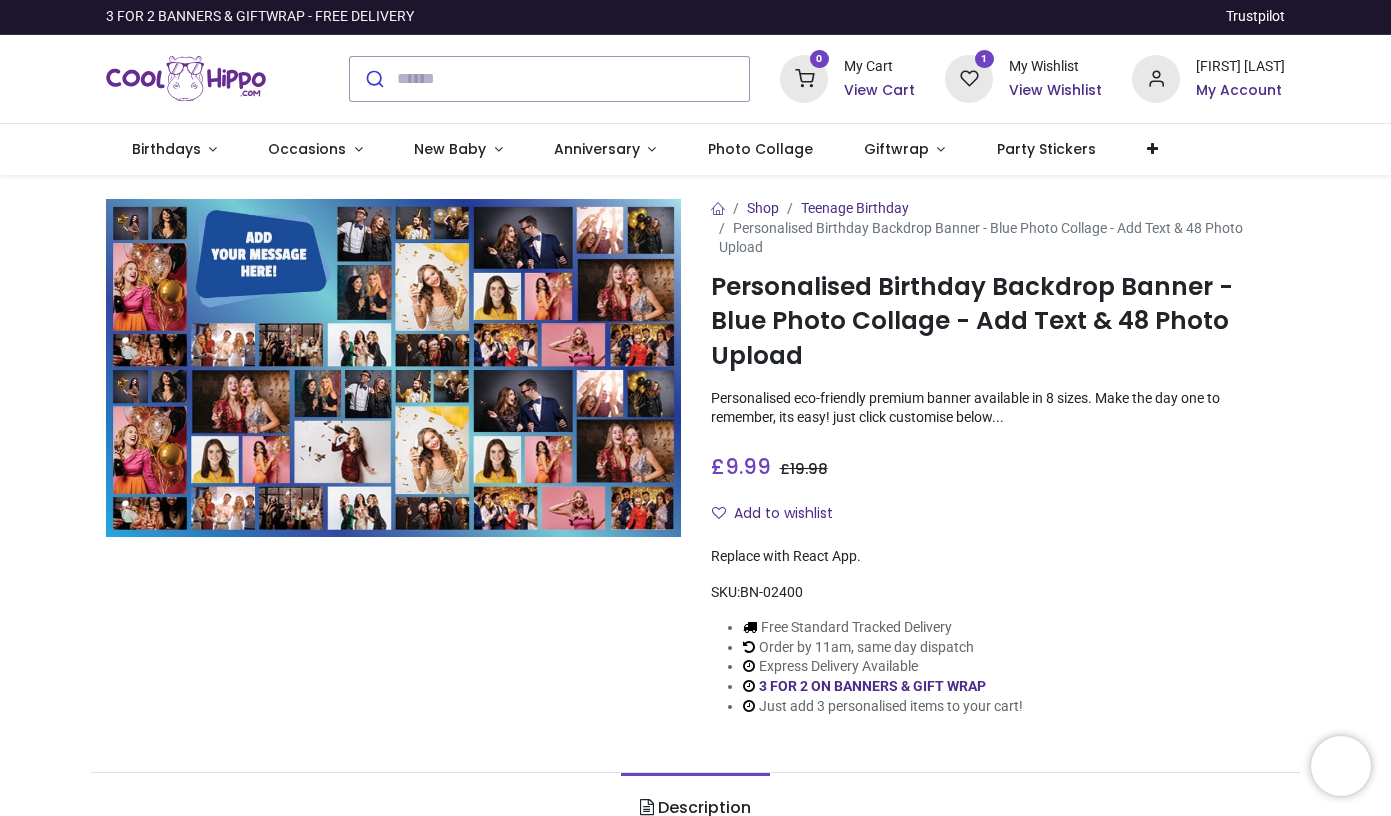 scroll, scrollTop: 0, scrollLeft: 0, axis: both 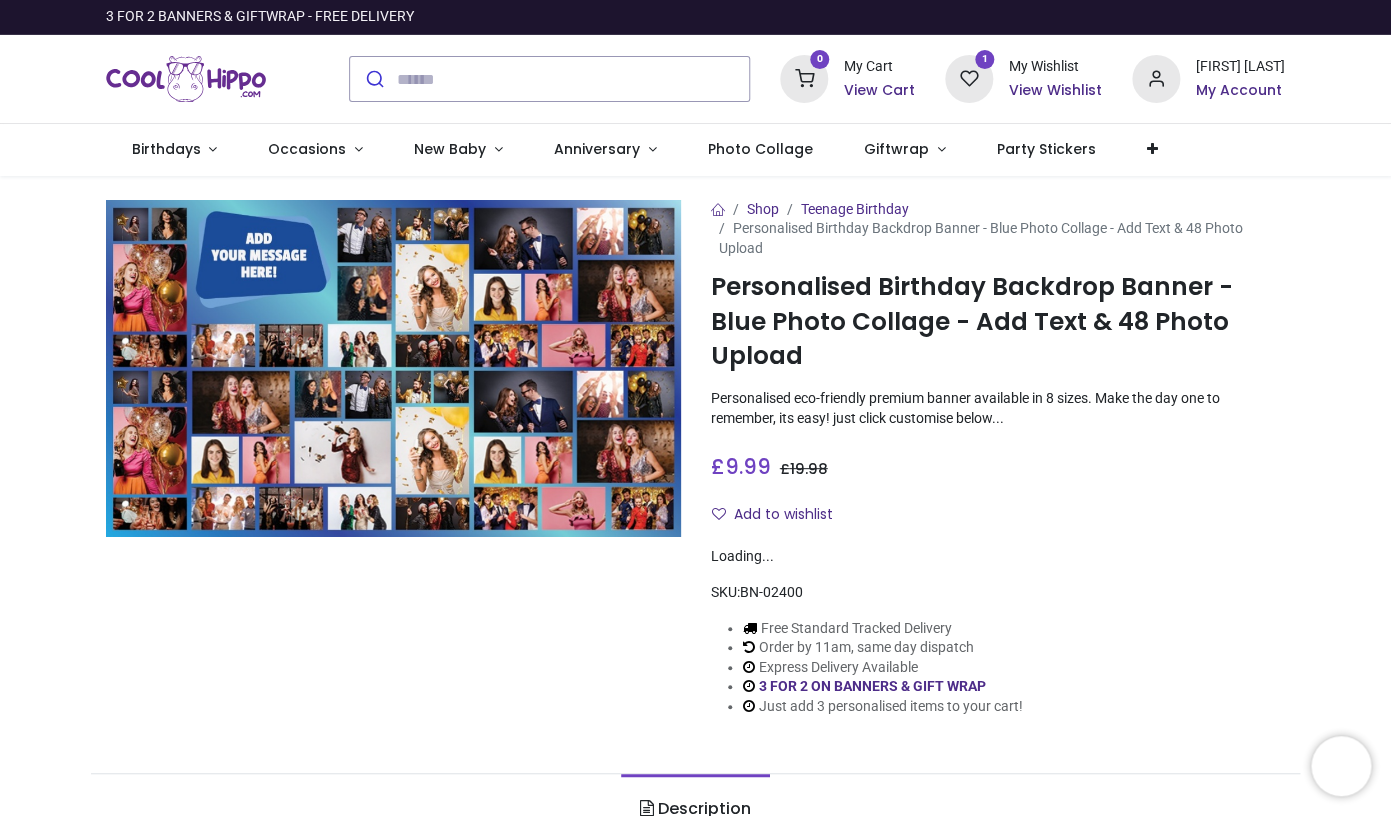 type on "**********" 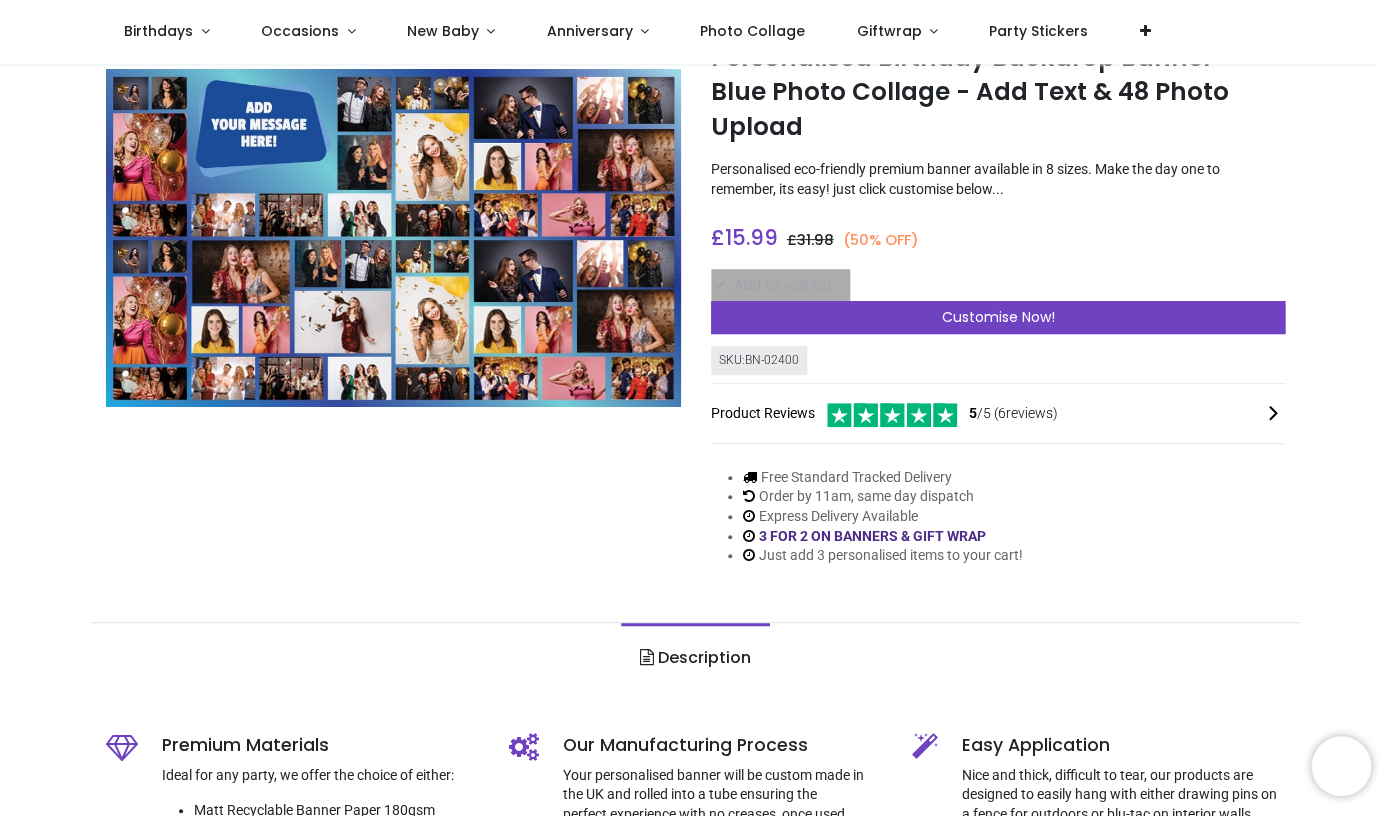 scroll, scrollTop: 0, scrollLeft: 0, axis: both 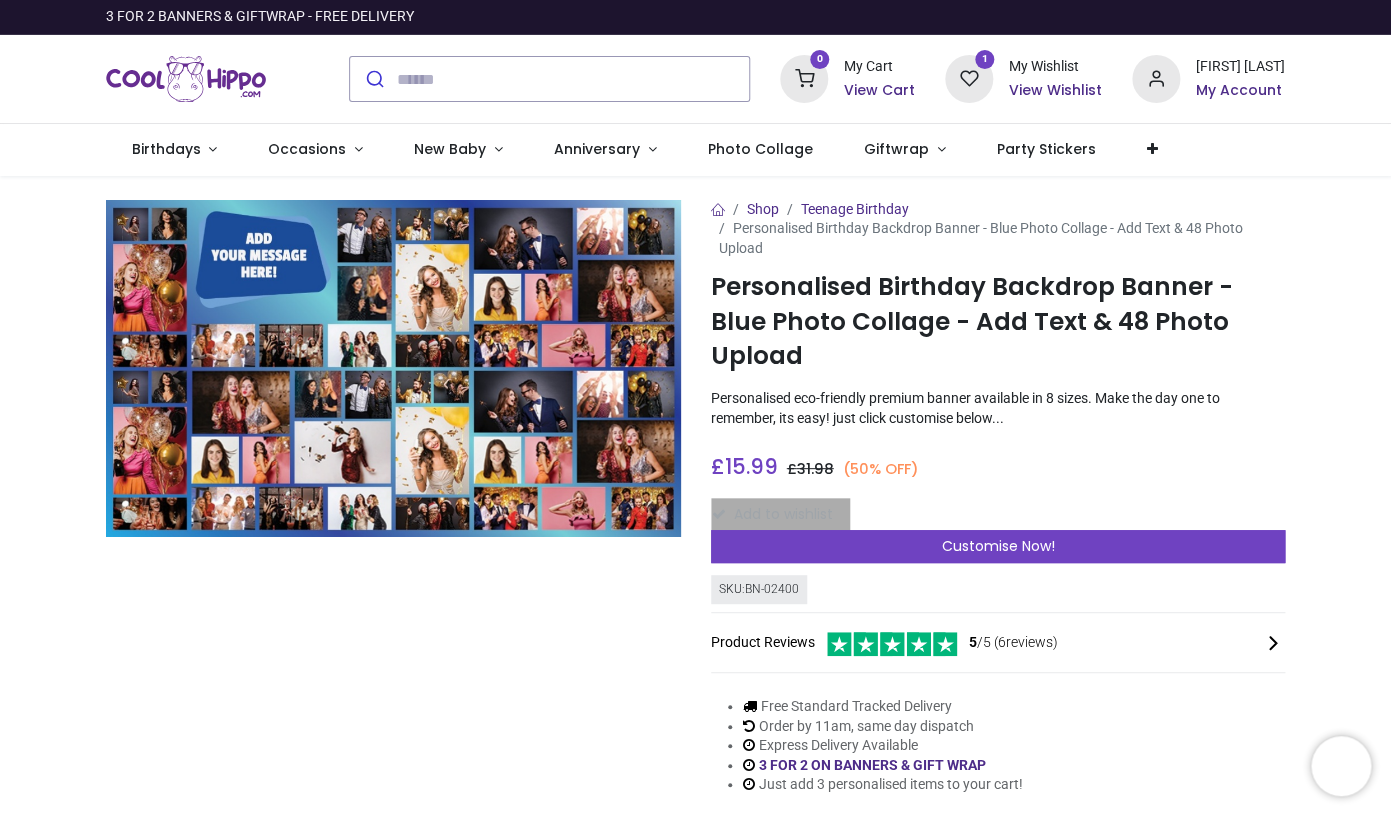 click on "My Account" at bounding box center (1240, 91) 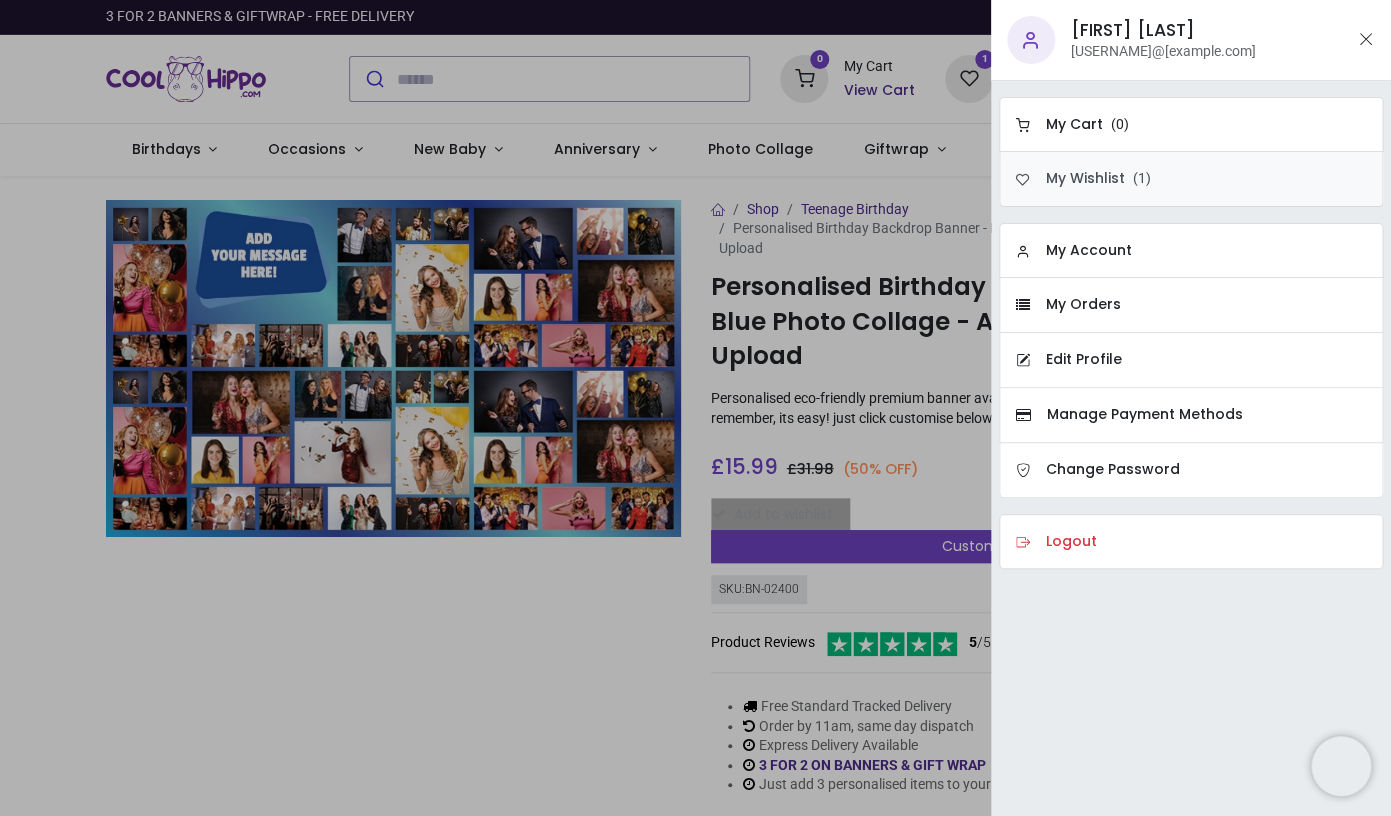 click on "My Wishlist
( 1 )" at bounding box center [1191, 179] 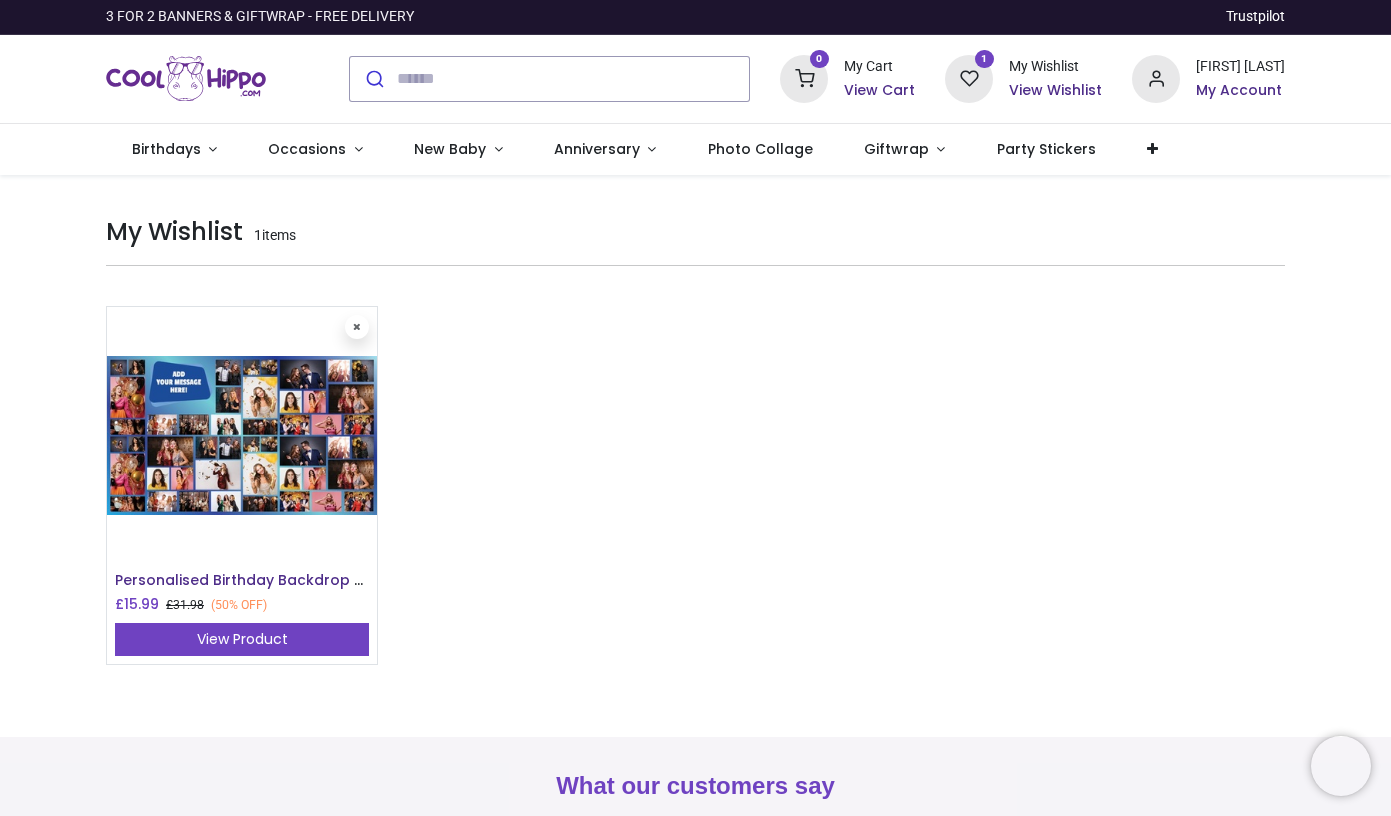 scroll, scrollTop: 0, scrollLeft: 0, axis: both 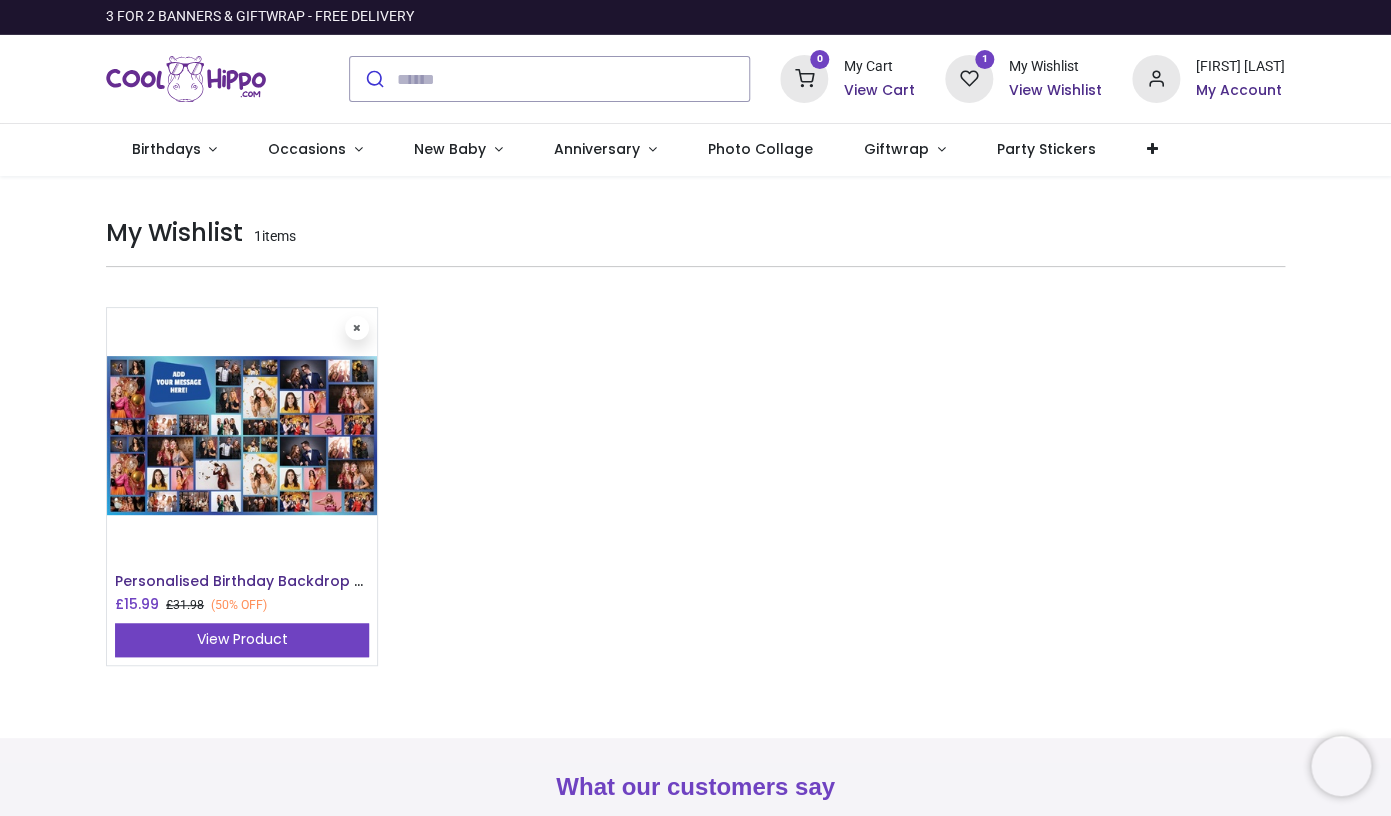 type on "**********" 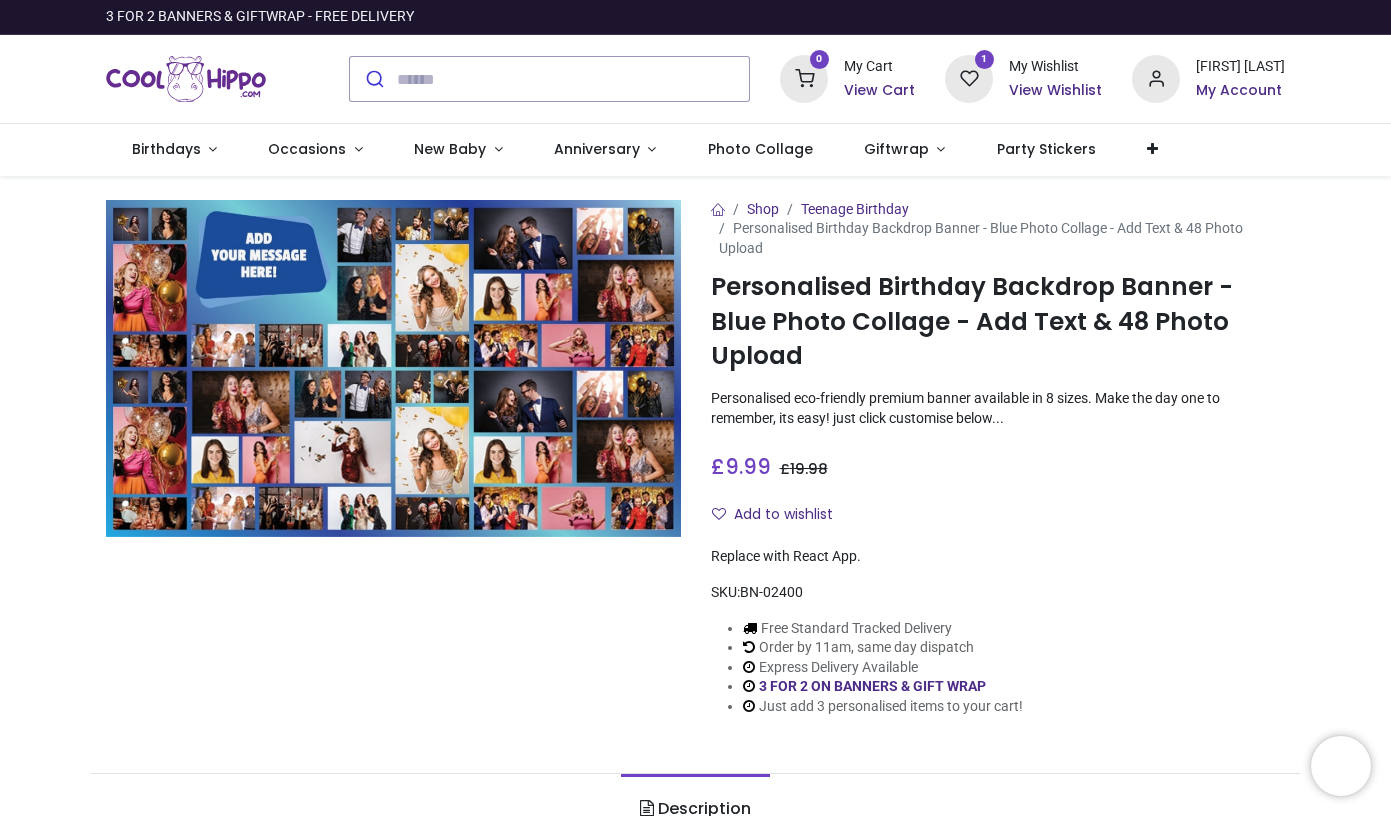 scroll, scrollTop: 0, scrollLeft: 0, axis: both 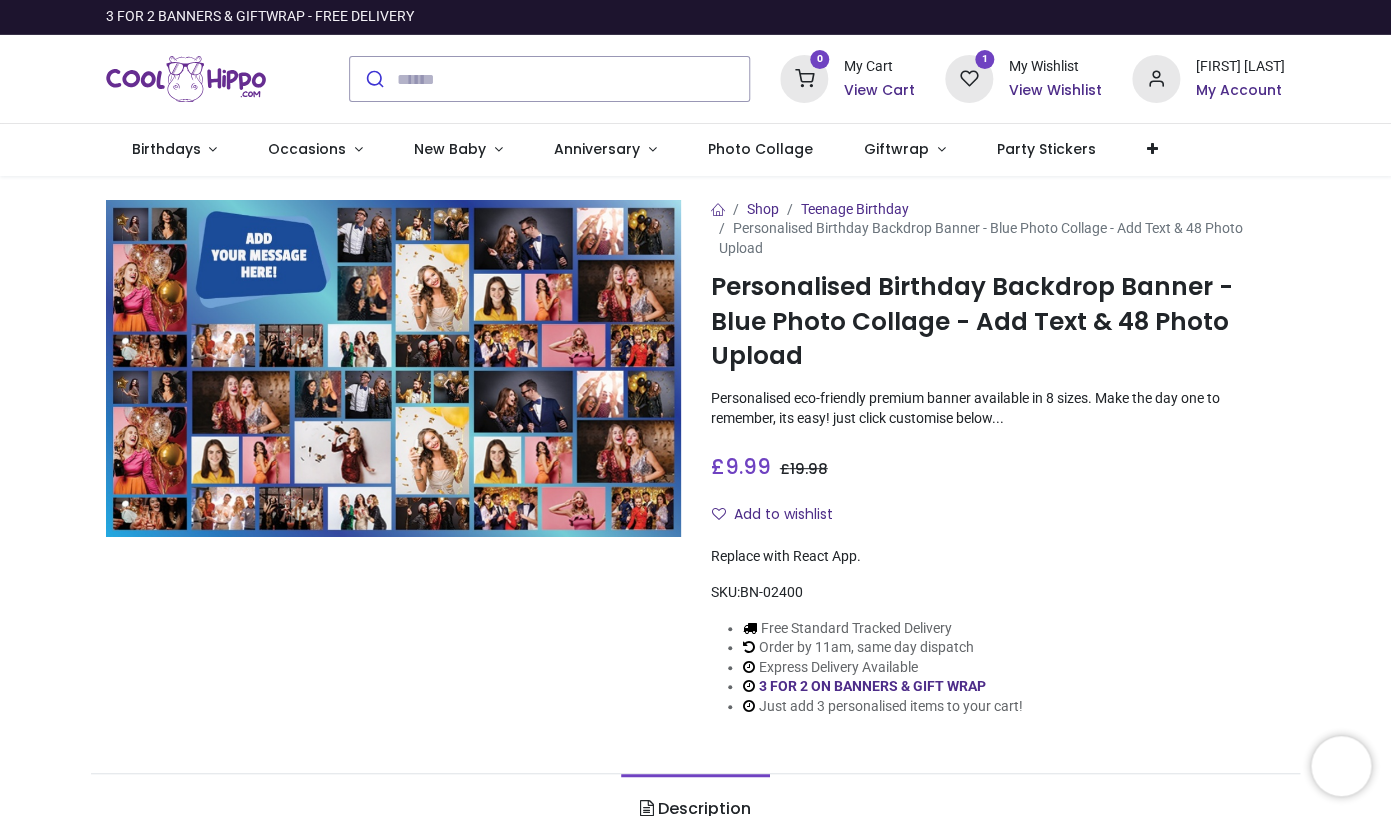 type on "**********" 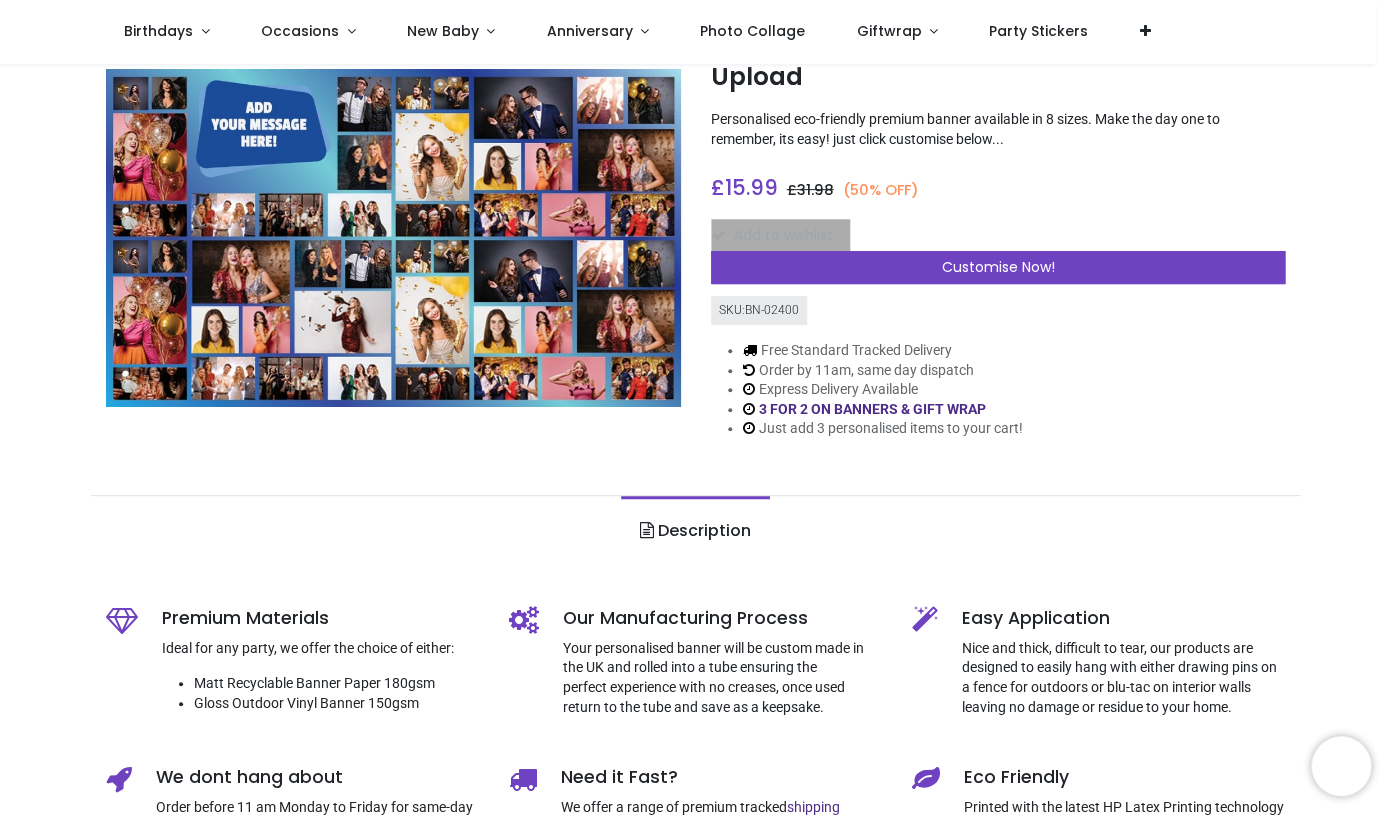 scroll, scrollTop: 180, scrollLeft: 0, axis: vertical 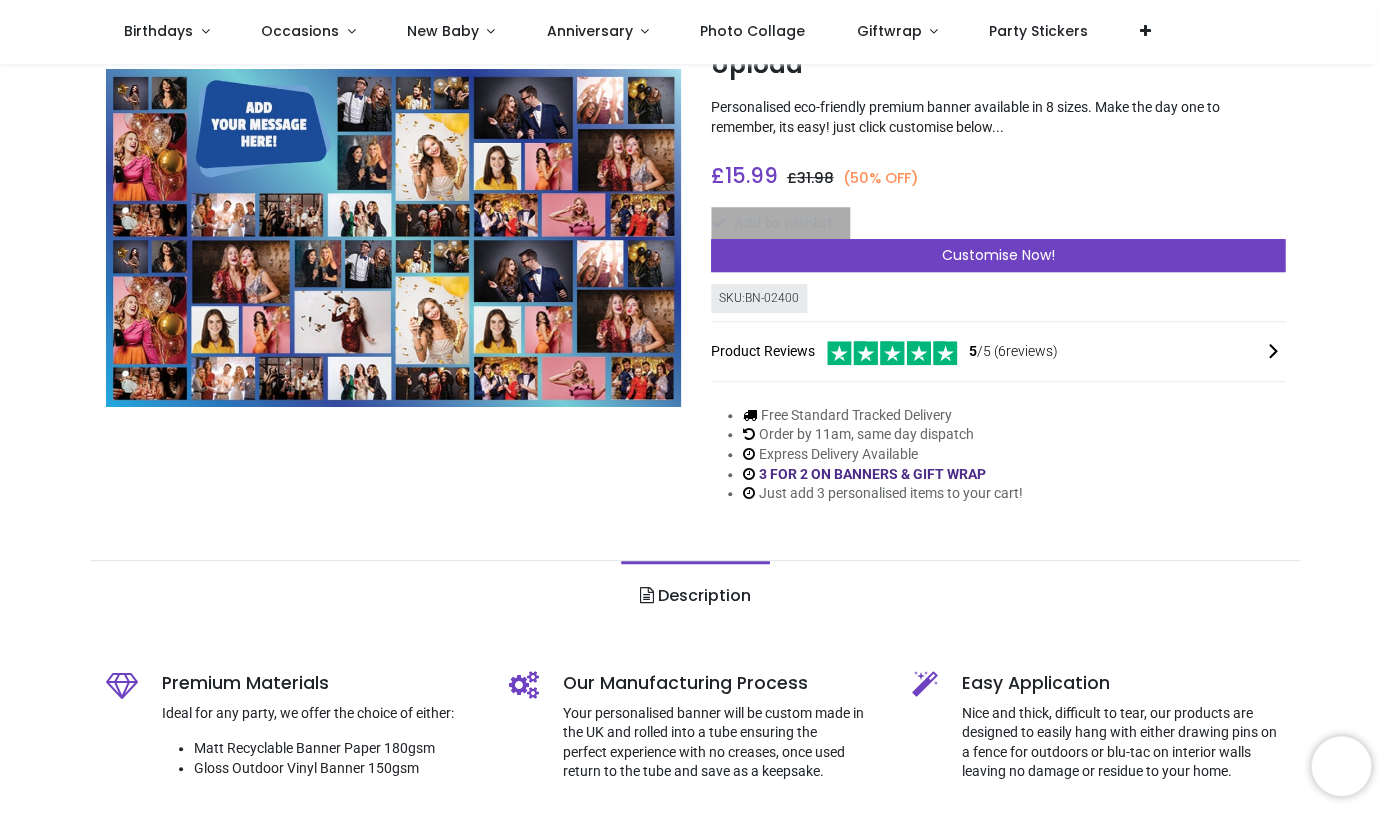 click on "SKU:  BN-02400" at bounding box center (759, 298) 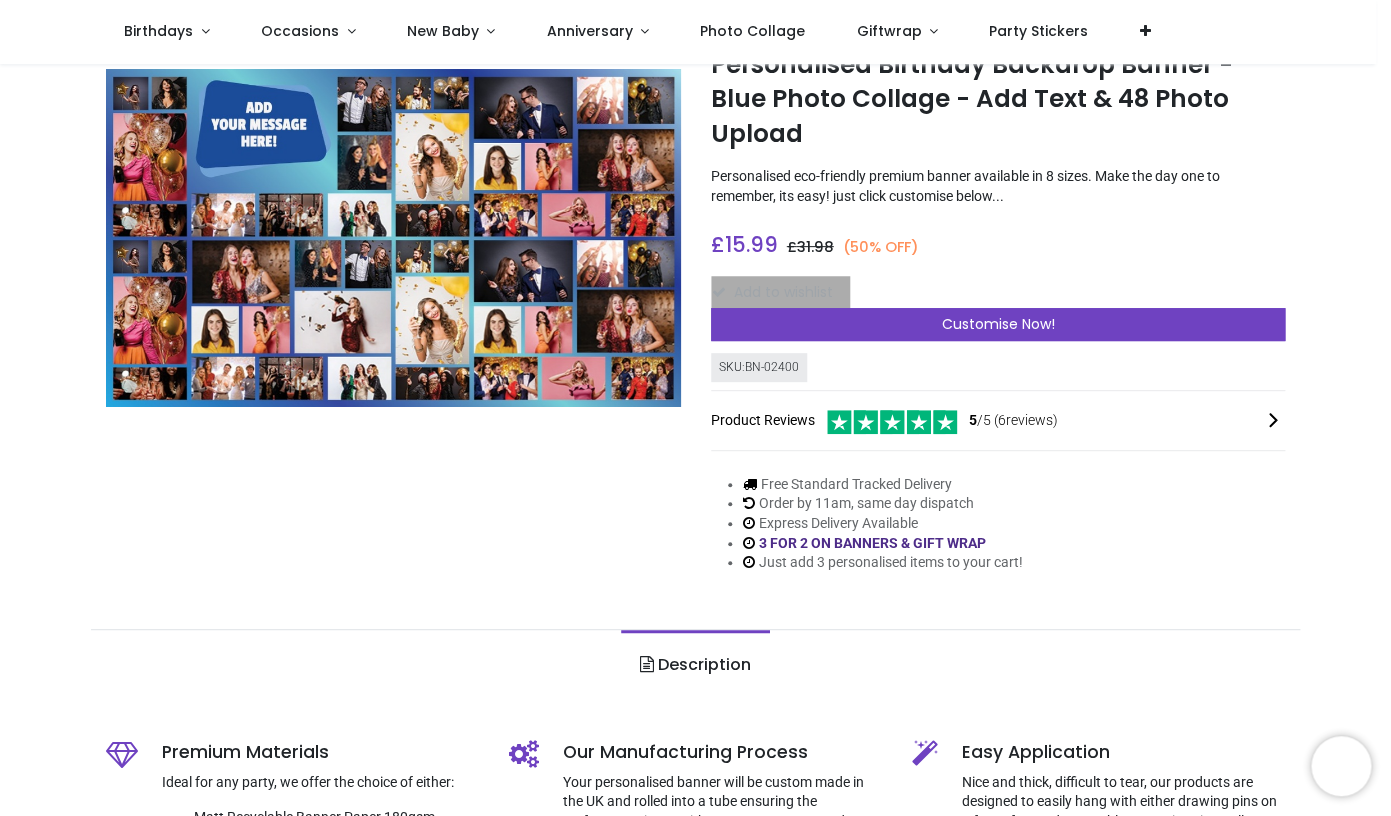 scroll, scrollTop: 121, scrollLeft: 0, axis: vertical 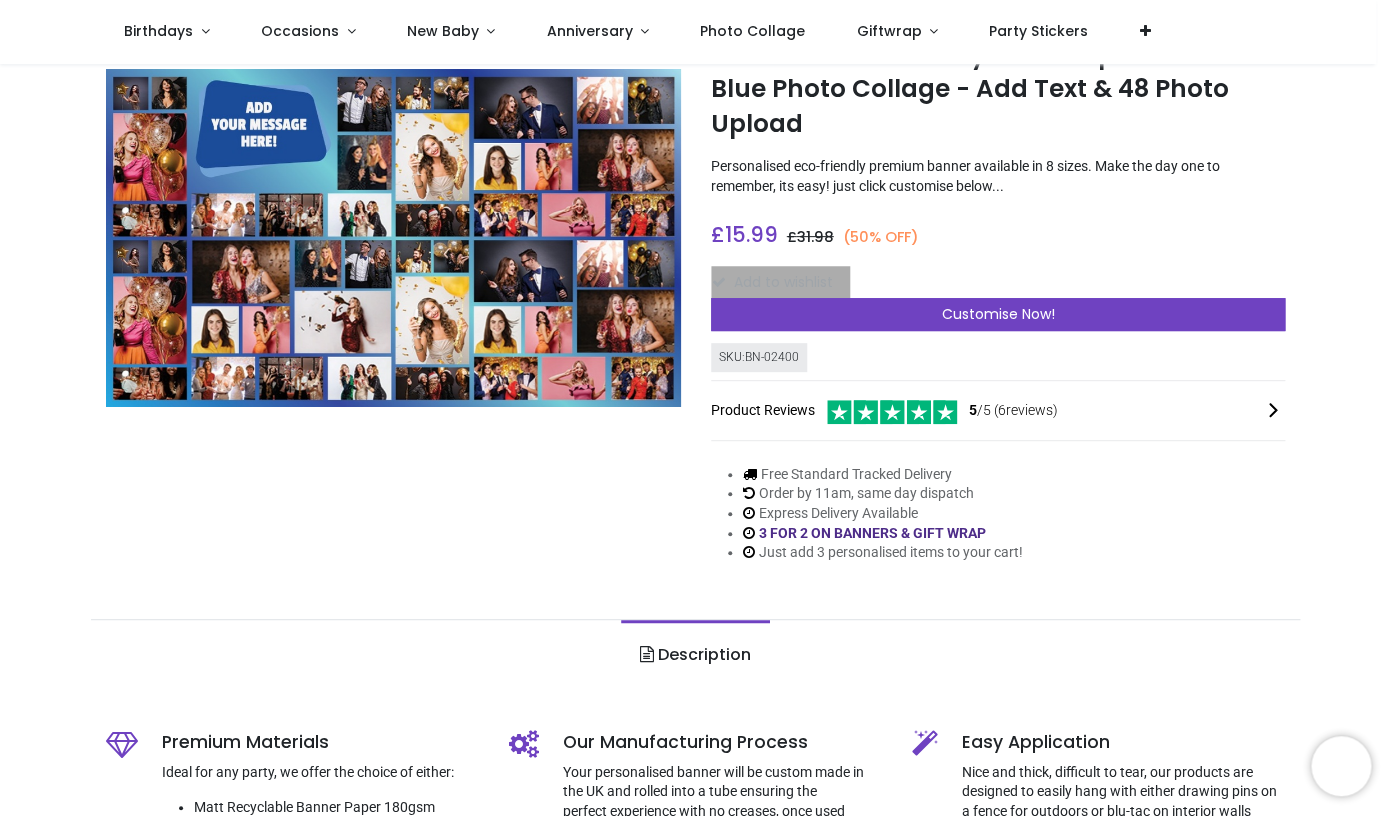 click 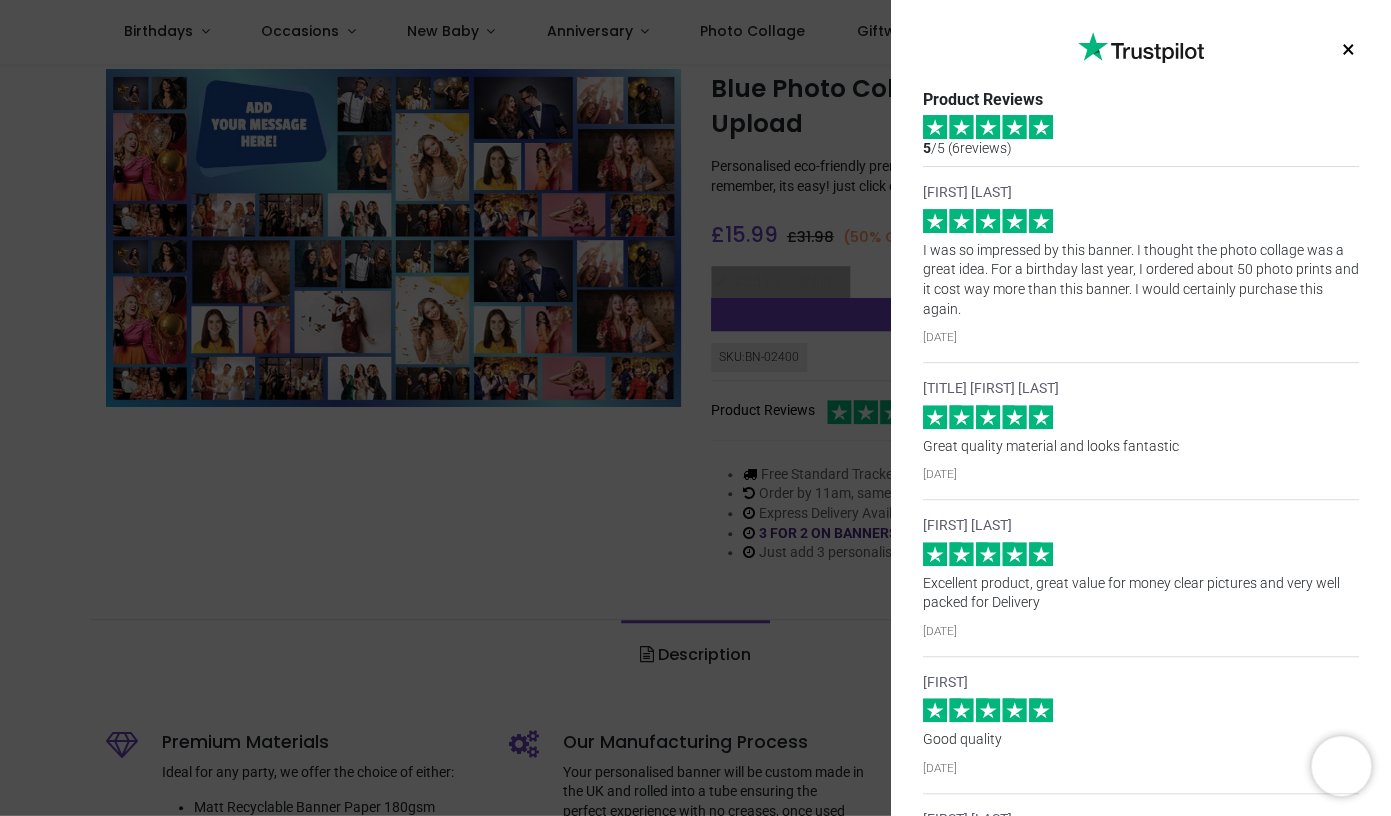 click on "×" at bounding box center [1348, 50] 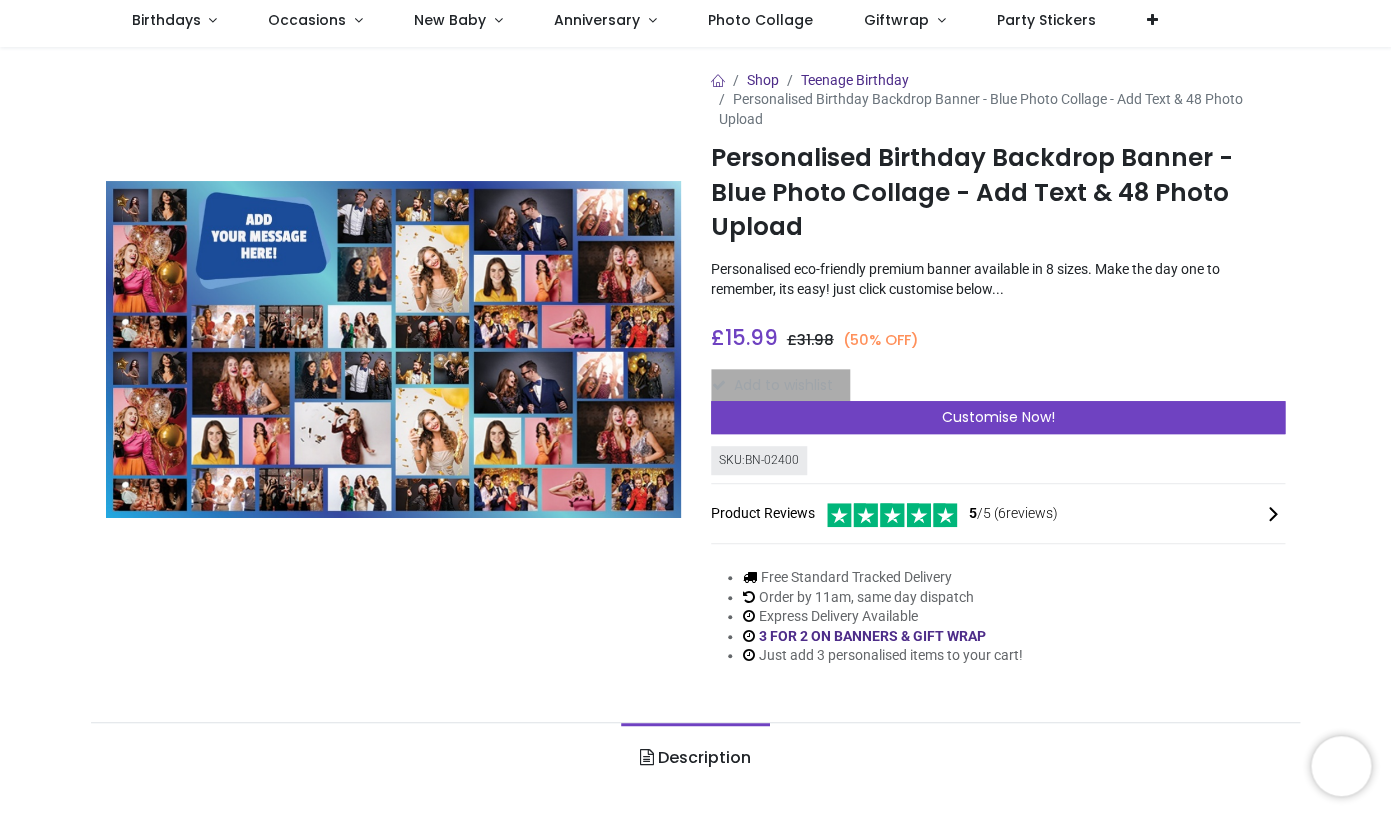 scroll, scrollTop: 0, scrollLeft: 0, axis: both 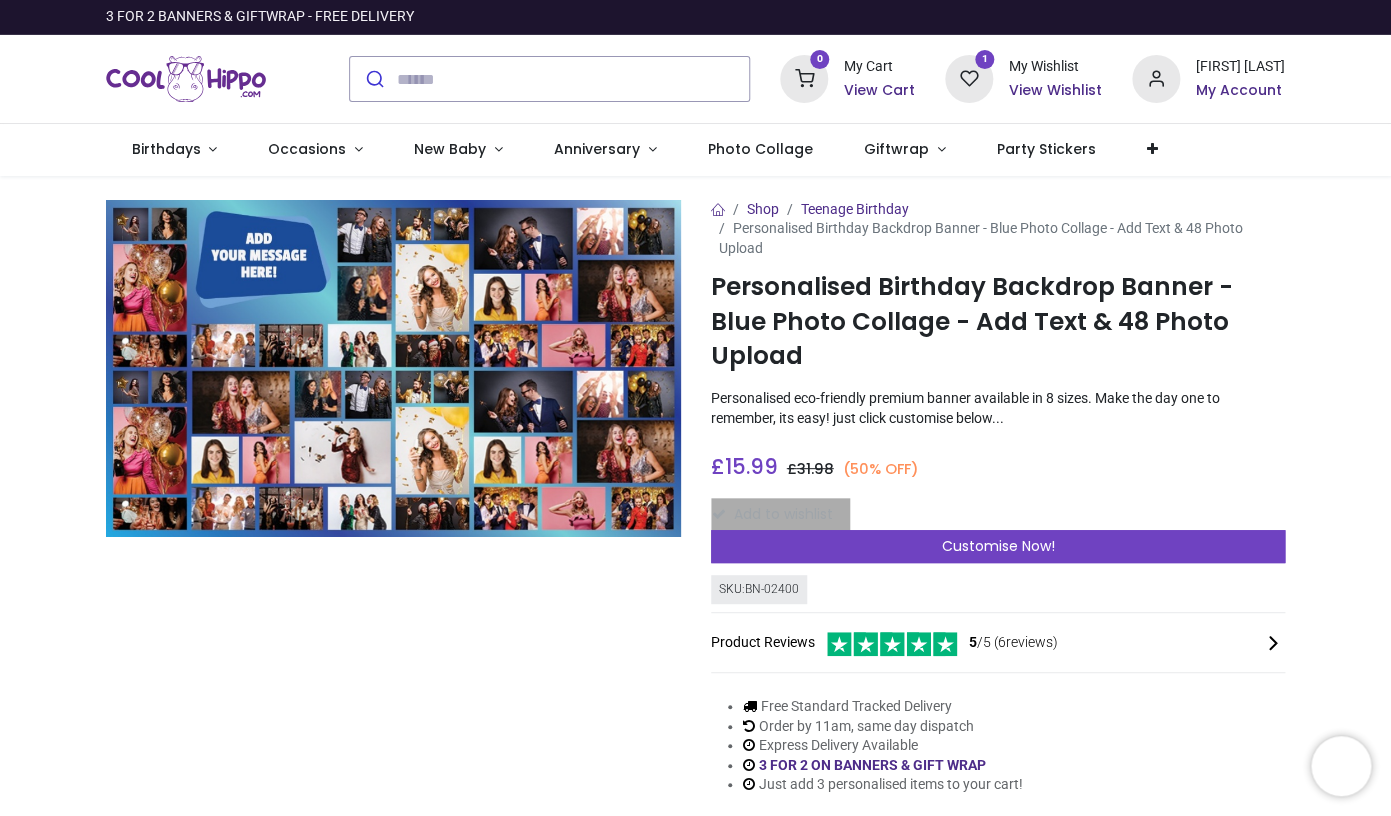 click on "Add to wishlist" at bounding box center [998, 515] 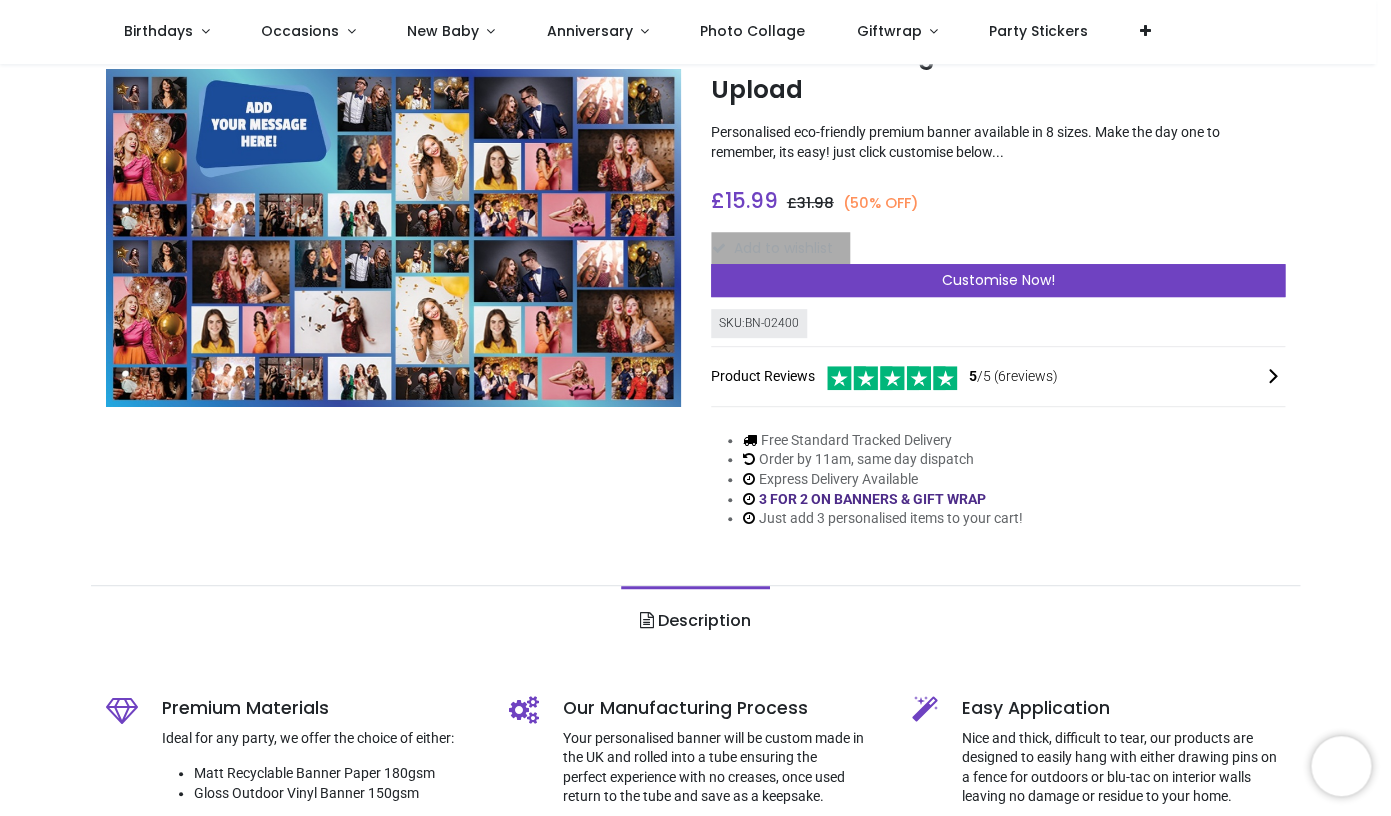 scroll, scrollTop: 0, scrollLeft: 0, axis: both 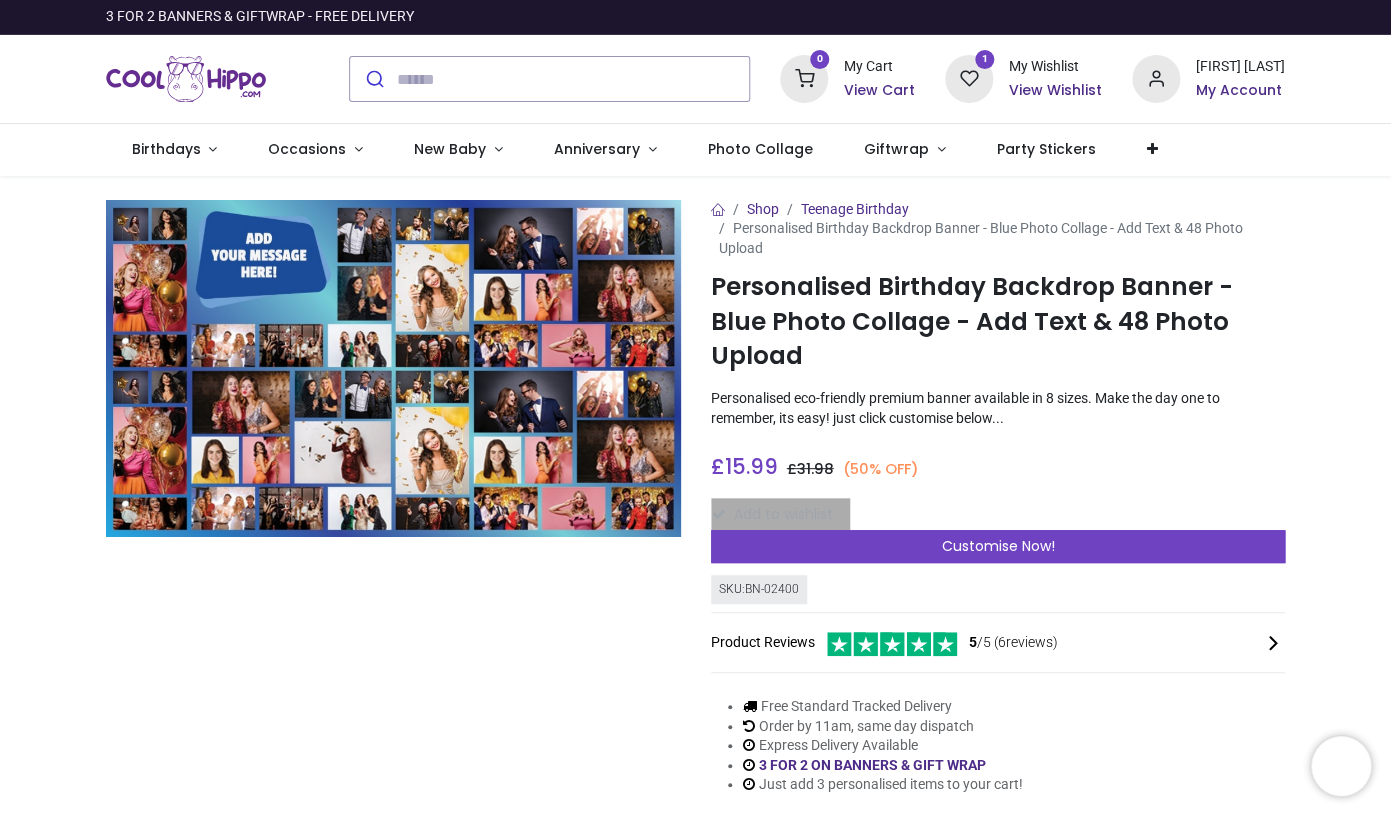 click at bounding box center [186, 79] 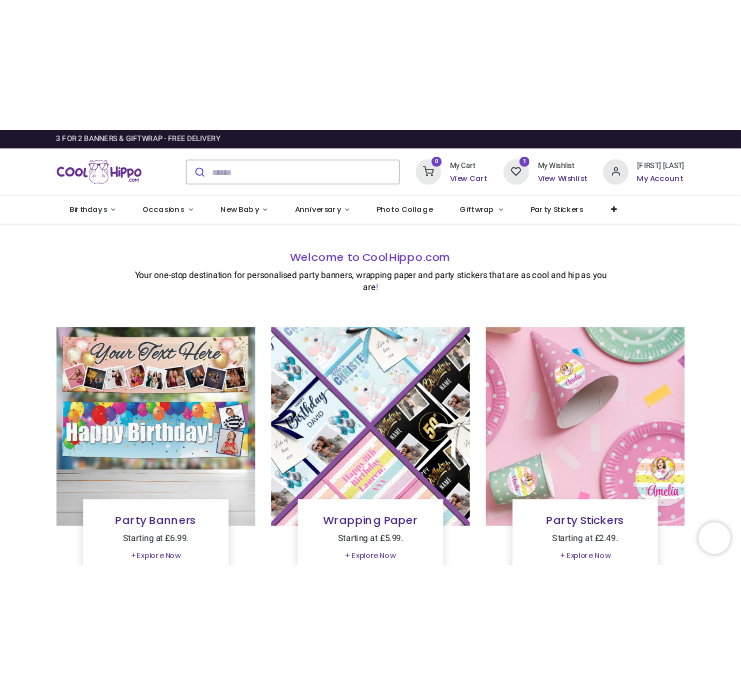 scroll, scrollTop: 0, scrollLeft: 0, axis: both 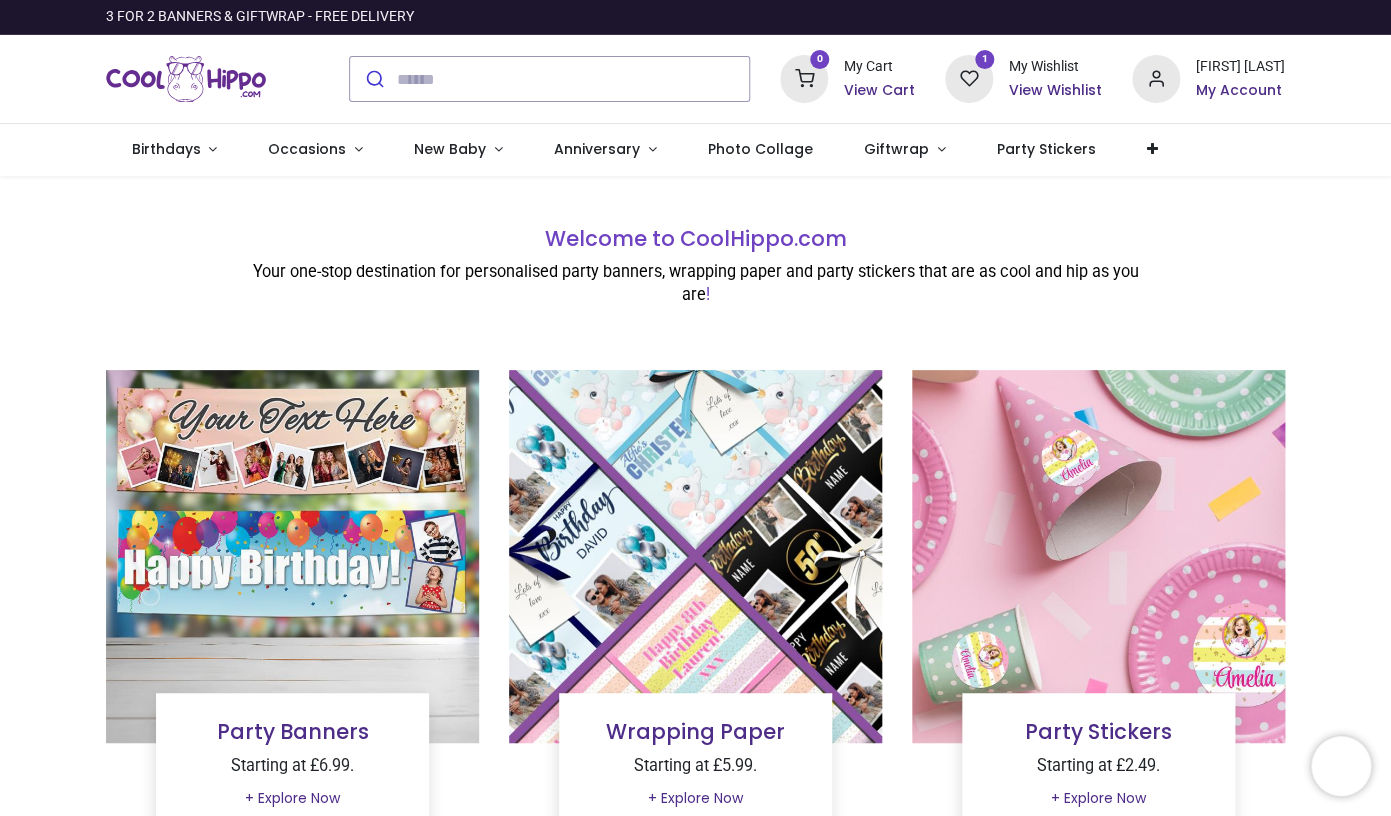 type on "**********" 